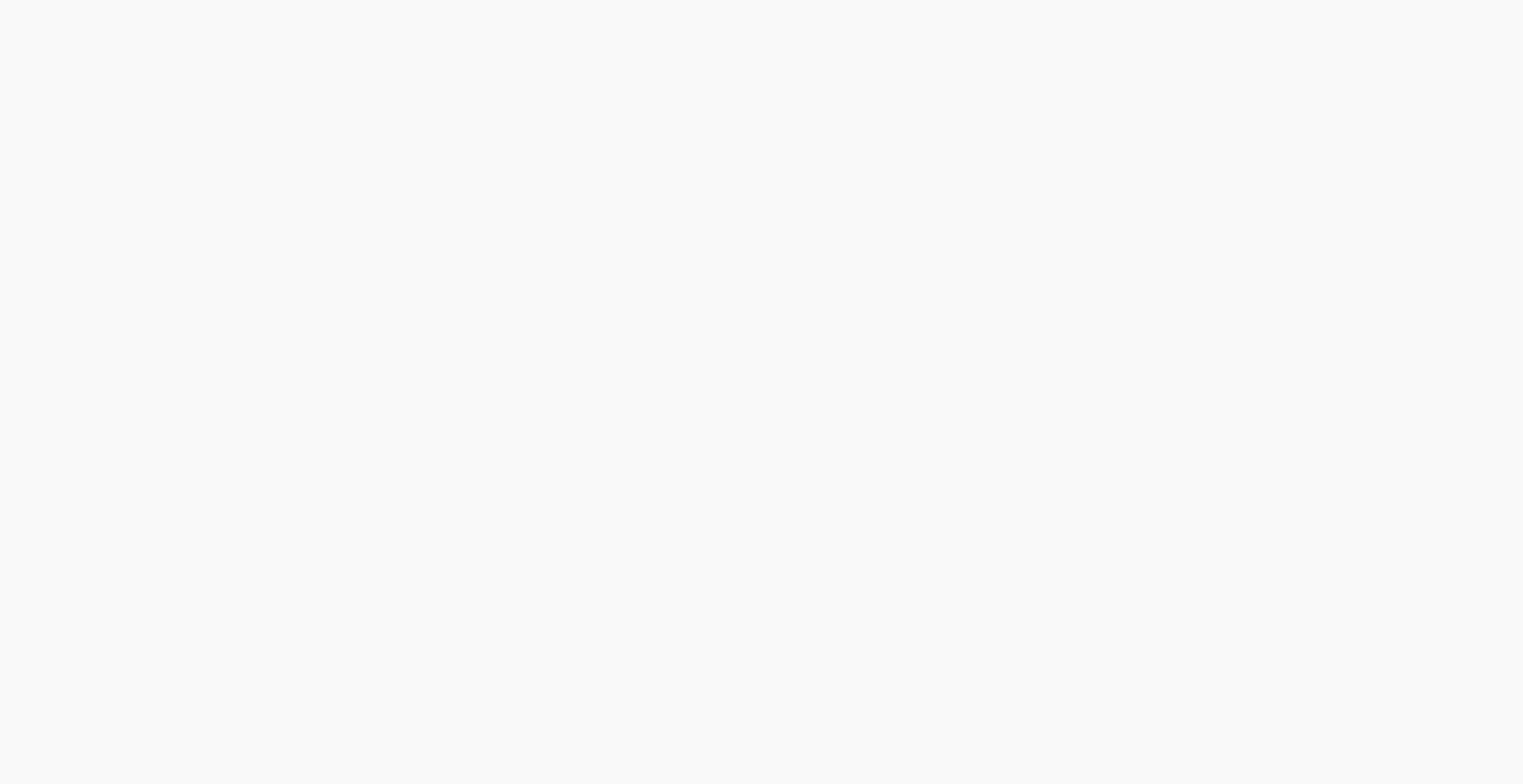 scroll, scrollTop: 0, scrollLeft: 0, axis: both 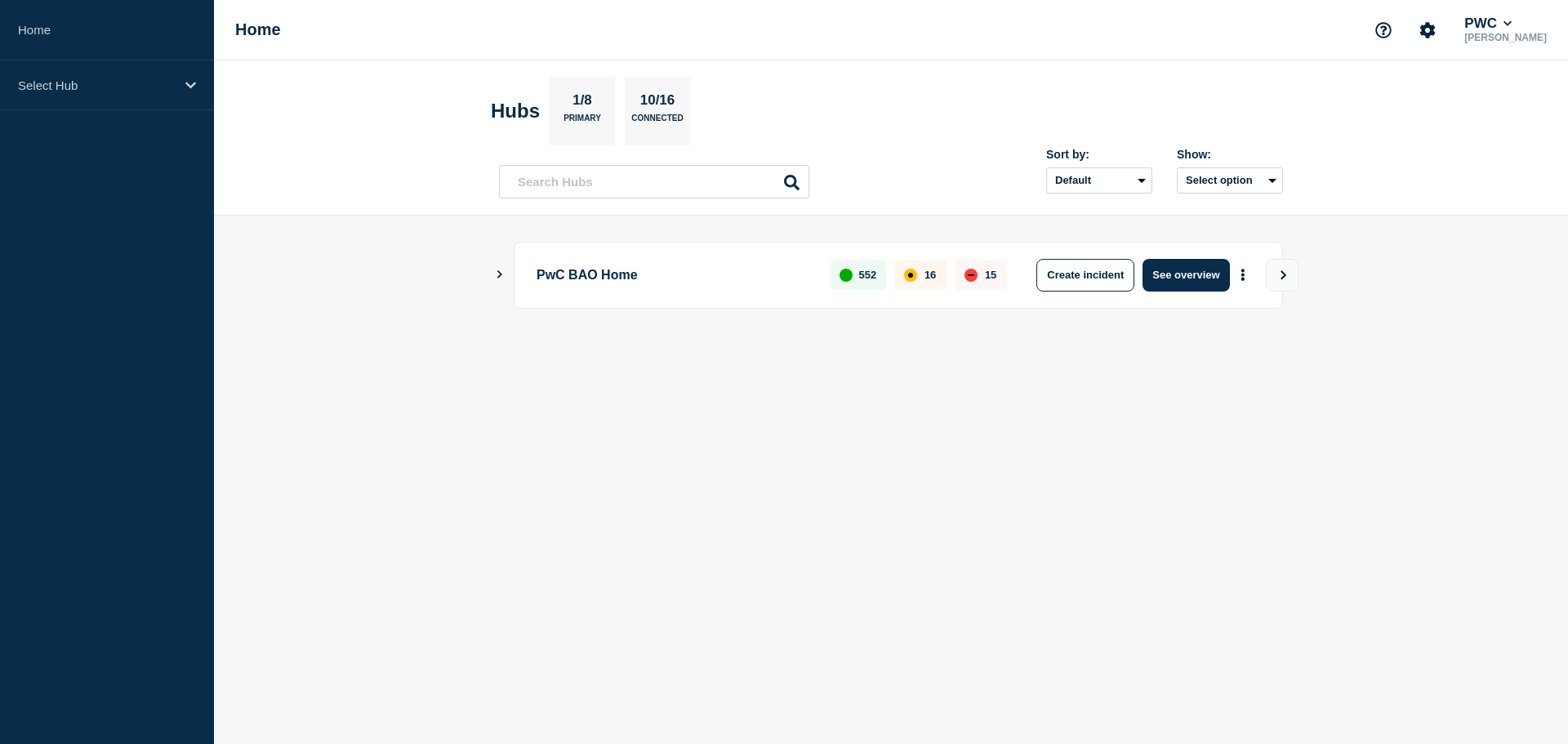 click on "PwC BAO Home 552 16 15 Create incident See overview" at bounding box center (891, 302) 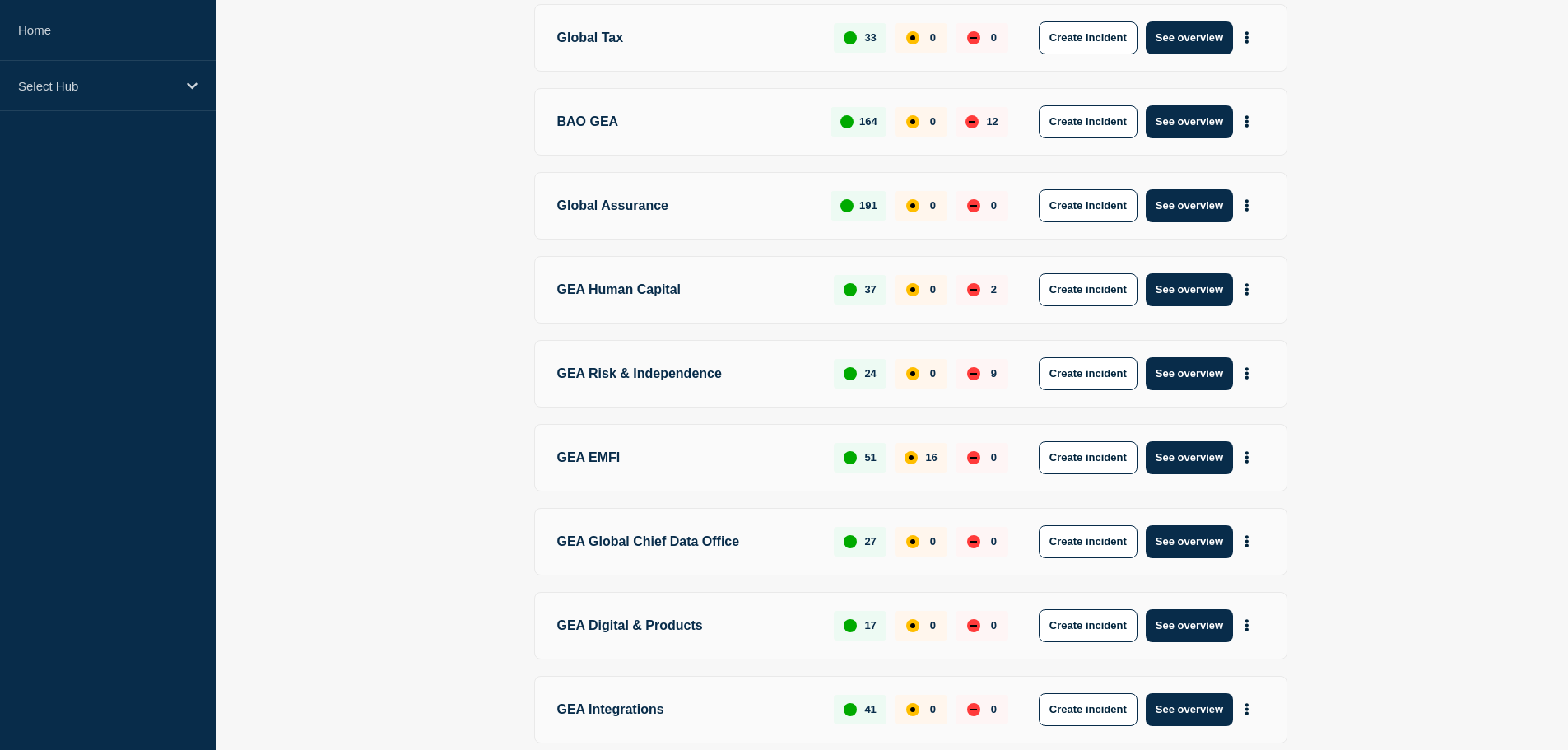 scroll, scrollTop: 329, scrollLeft: 0, axis: vertical 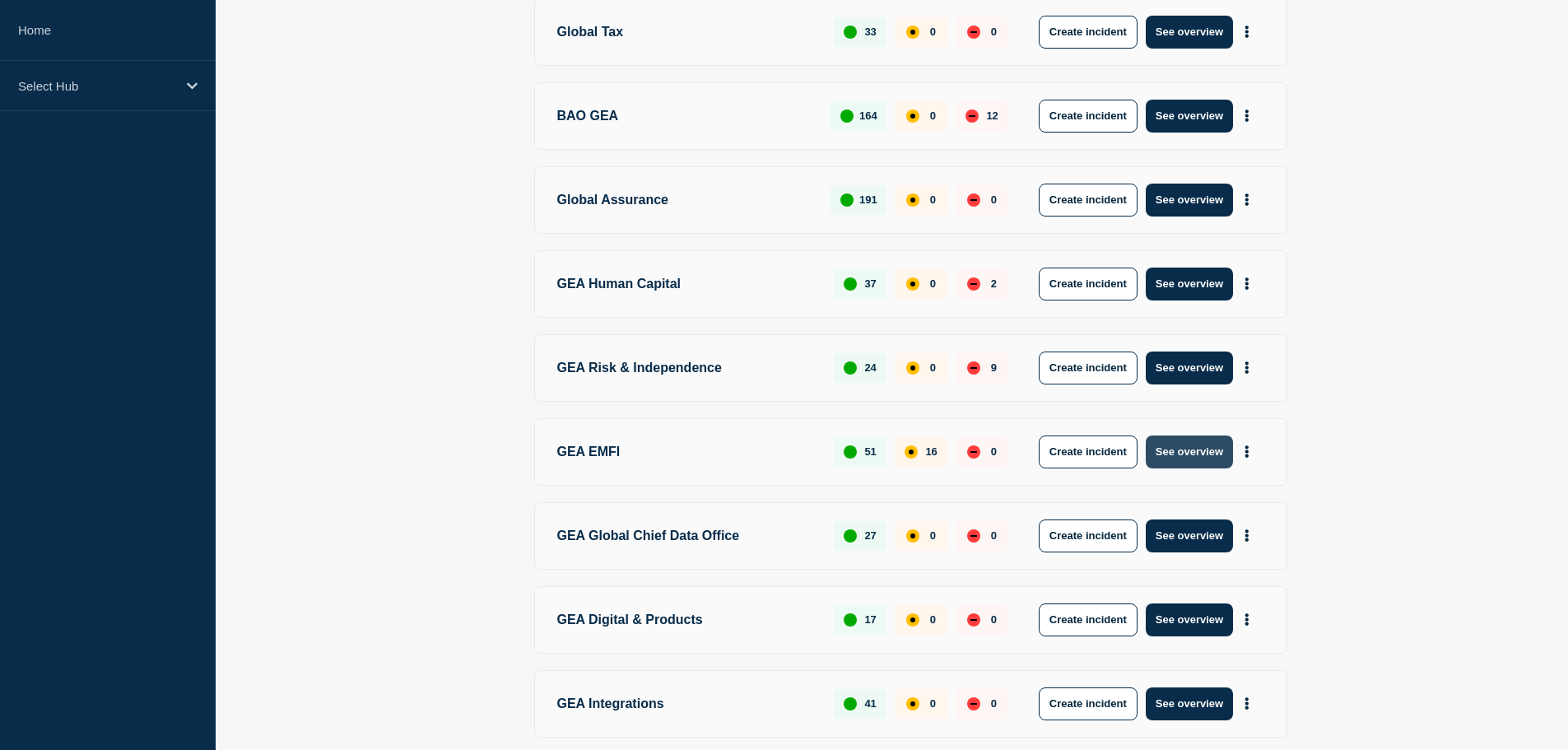 click on "See overview" at bounding box center (1189, 452) 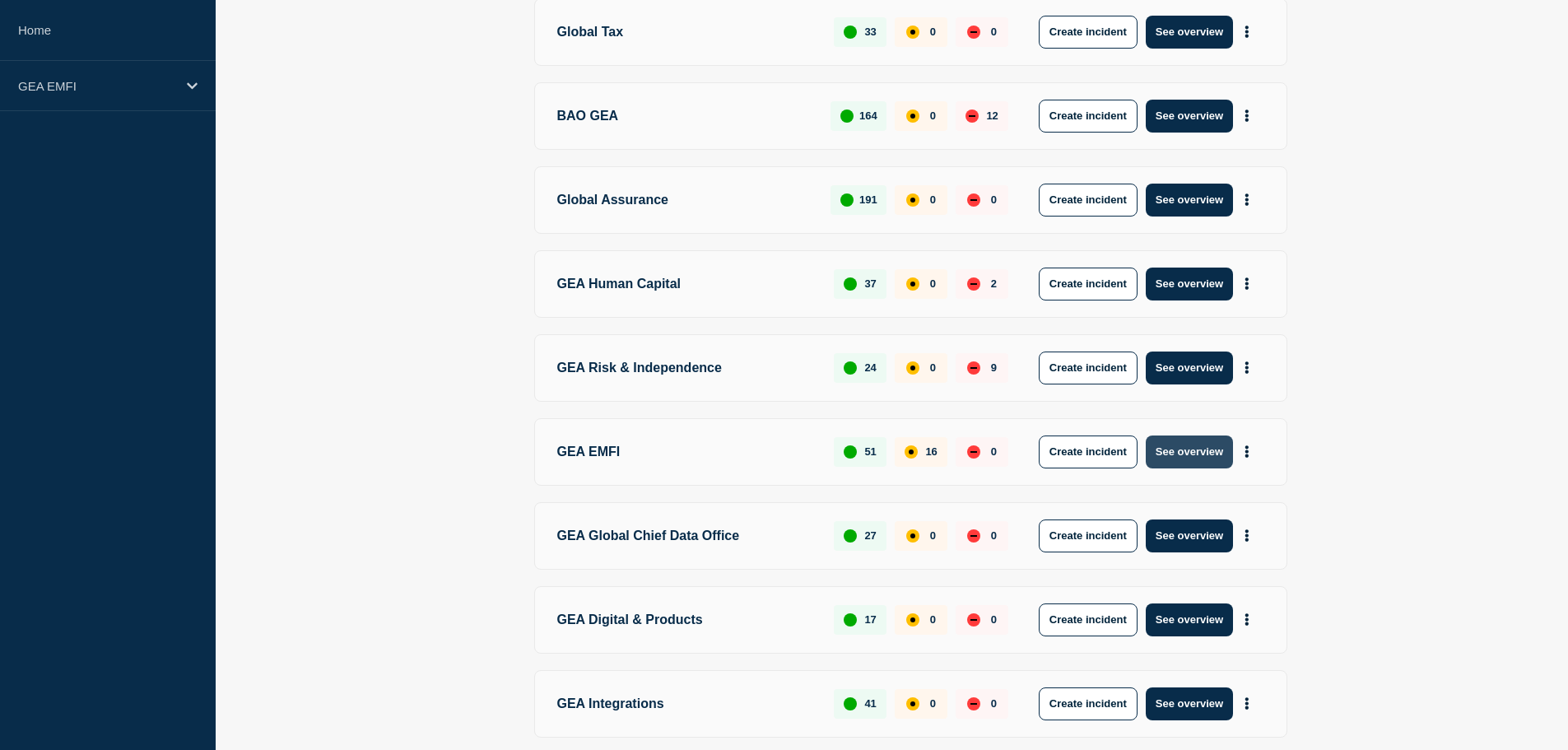 click on "See overview" at bounding box center (1189, 452) 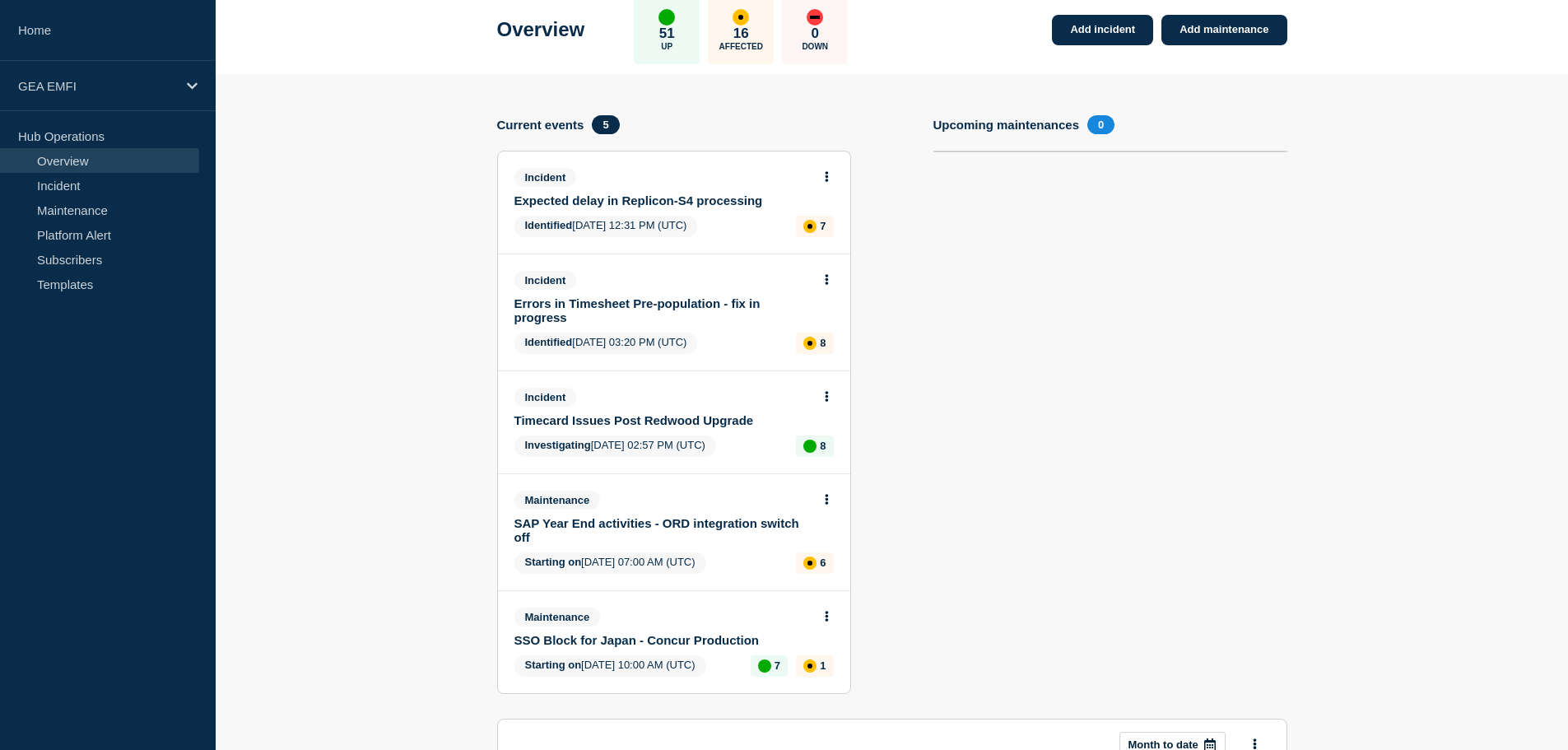 scroll, scrollTop: 82, scrollLeft: 0, axis: vertical 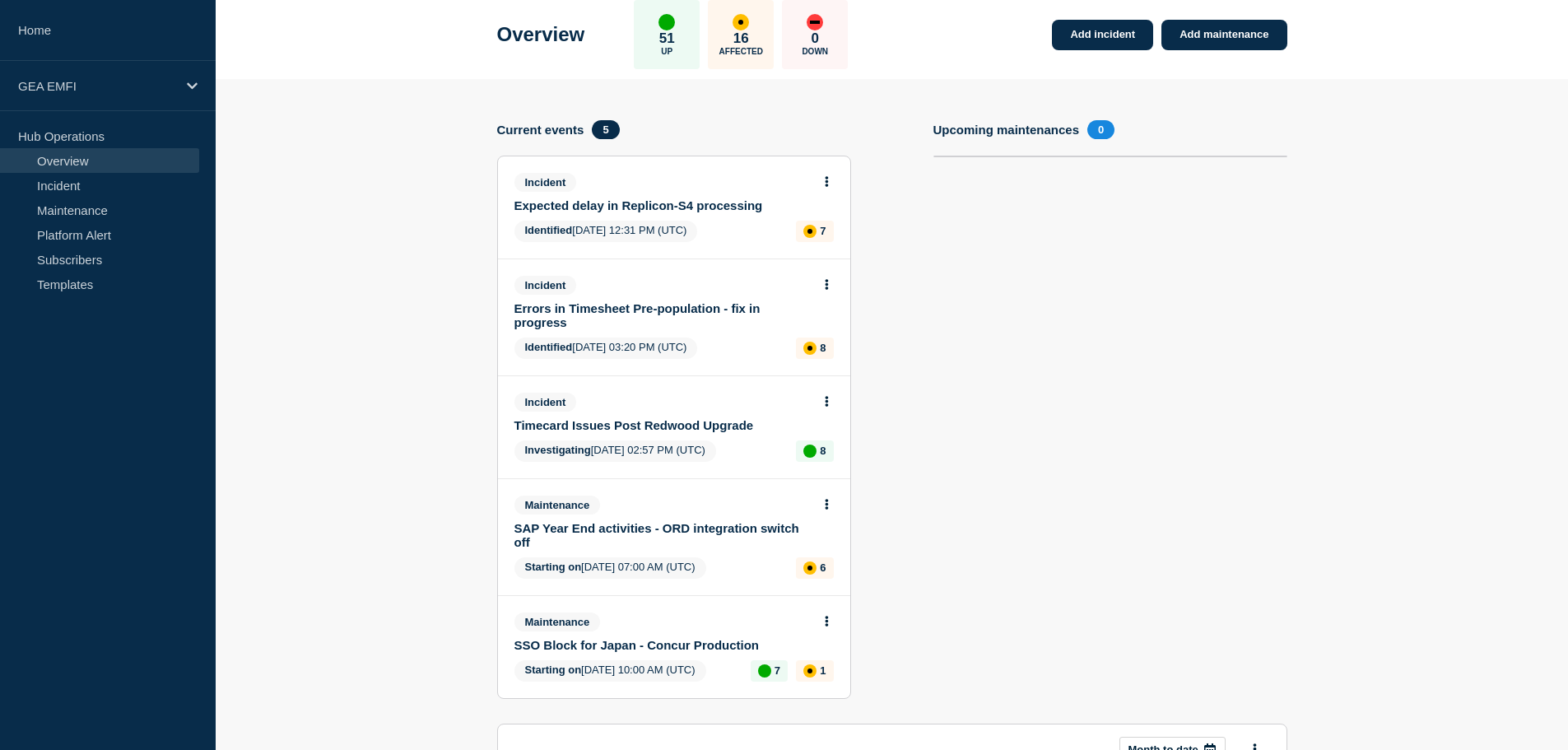 click 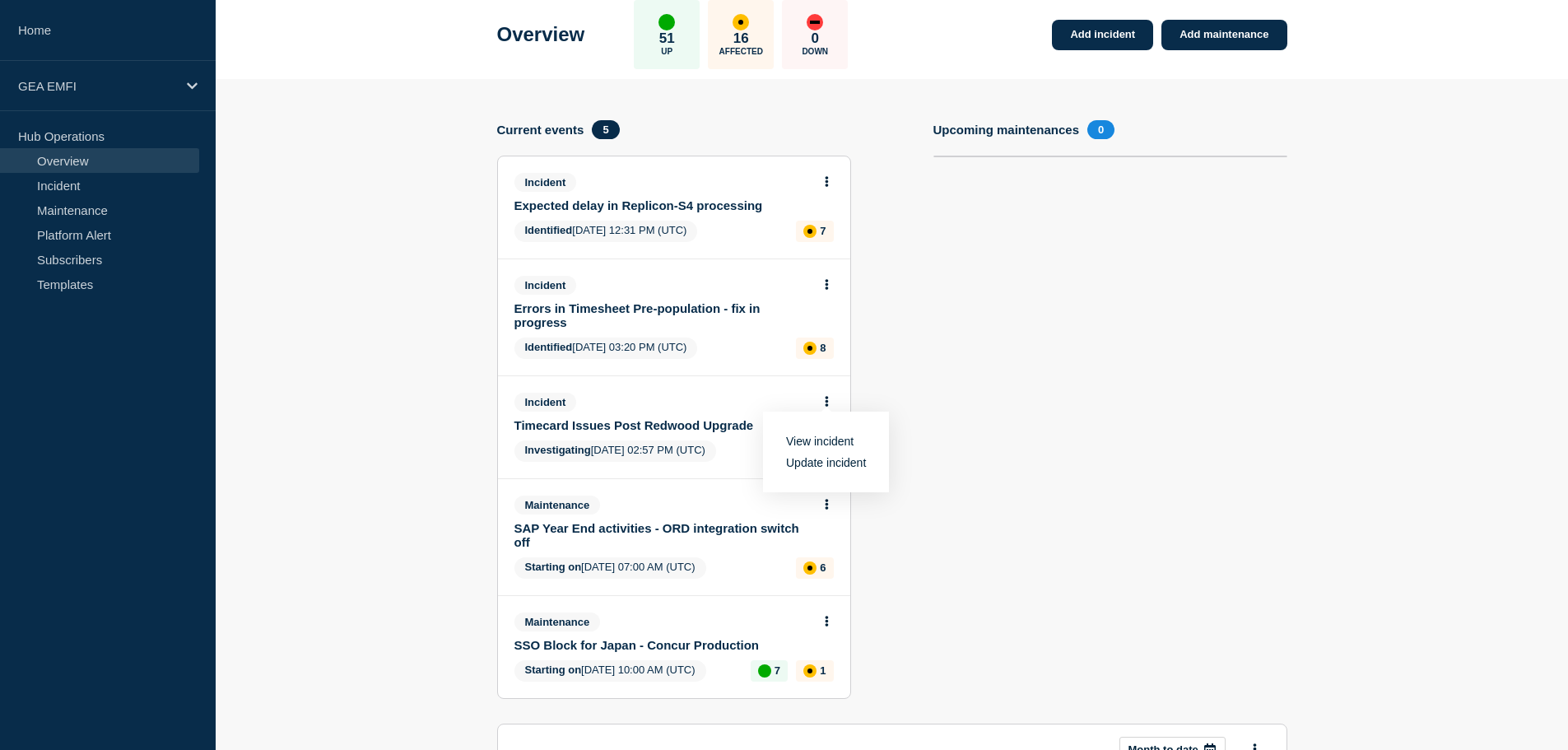 click on "View incident" at bounding box center (820, 441) 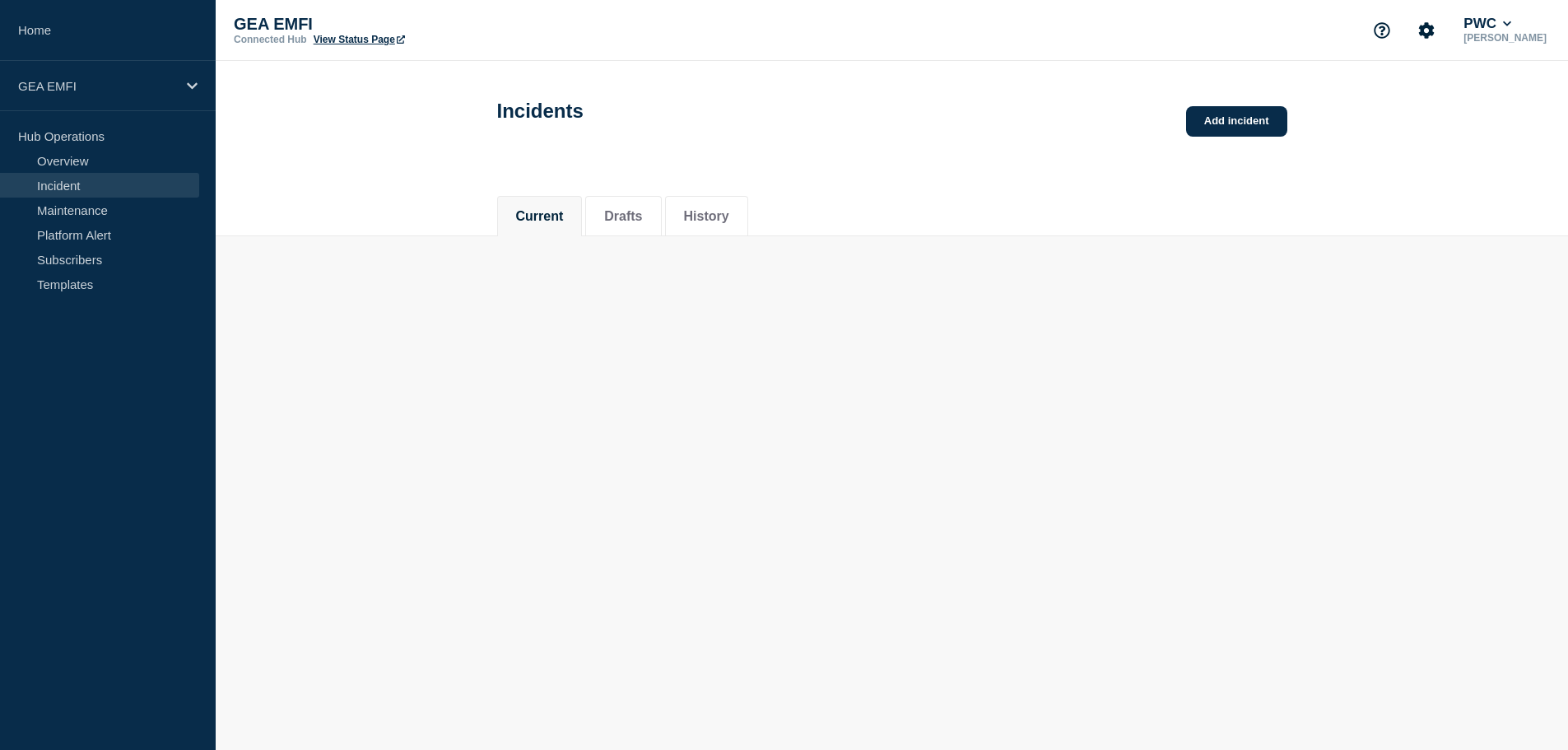 scroll, scrollTop: 0, scrollLeft: 0, axis: both 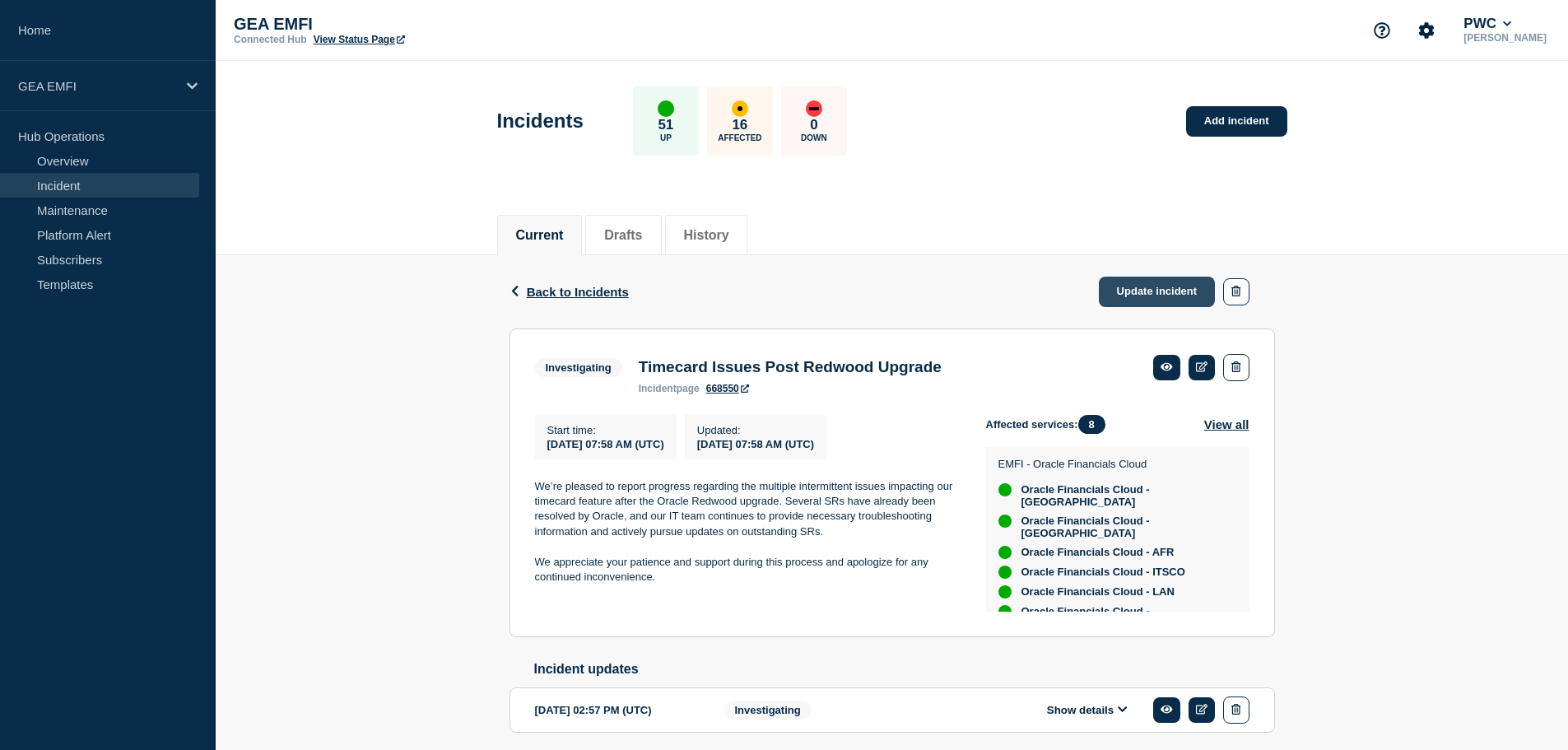 click on "Update incident" 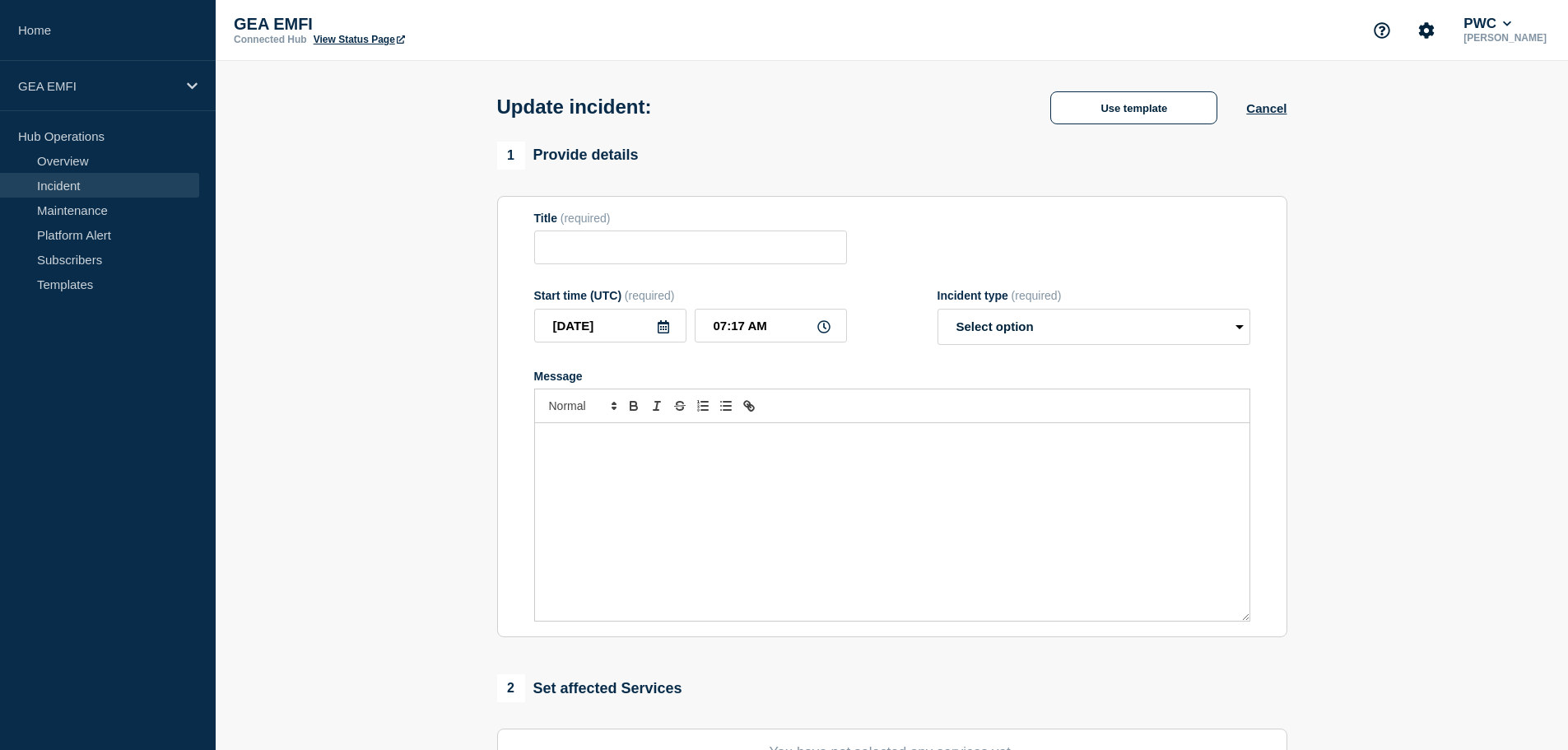type on "Timecard Issues Post Redwood Upgrade" 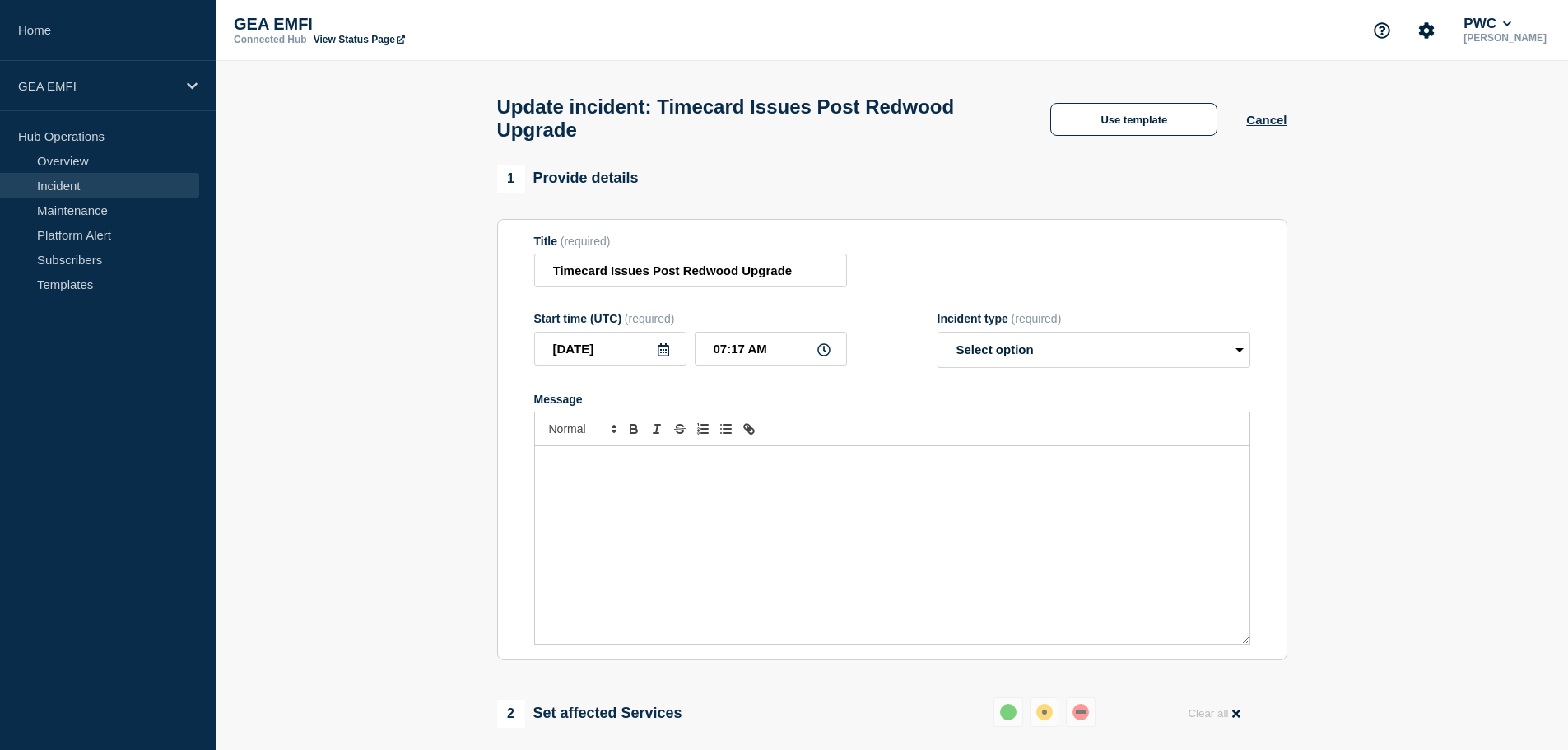 click at bounding box center (892, 464) 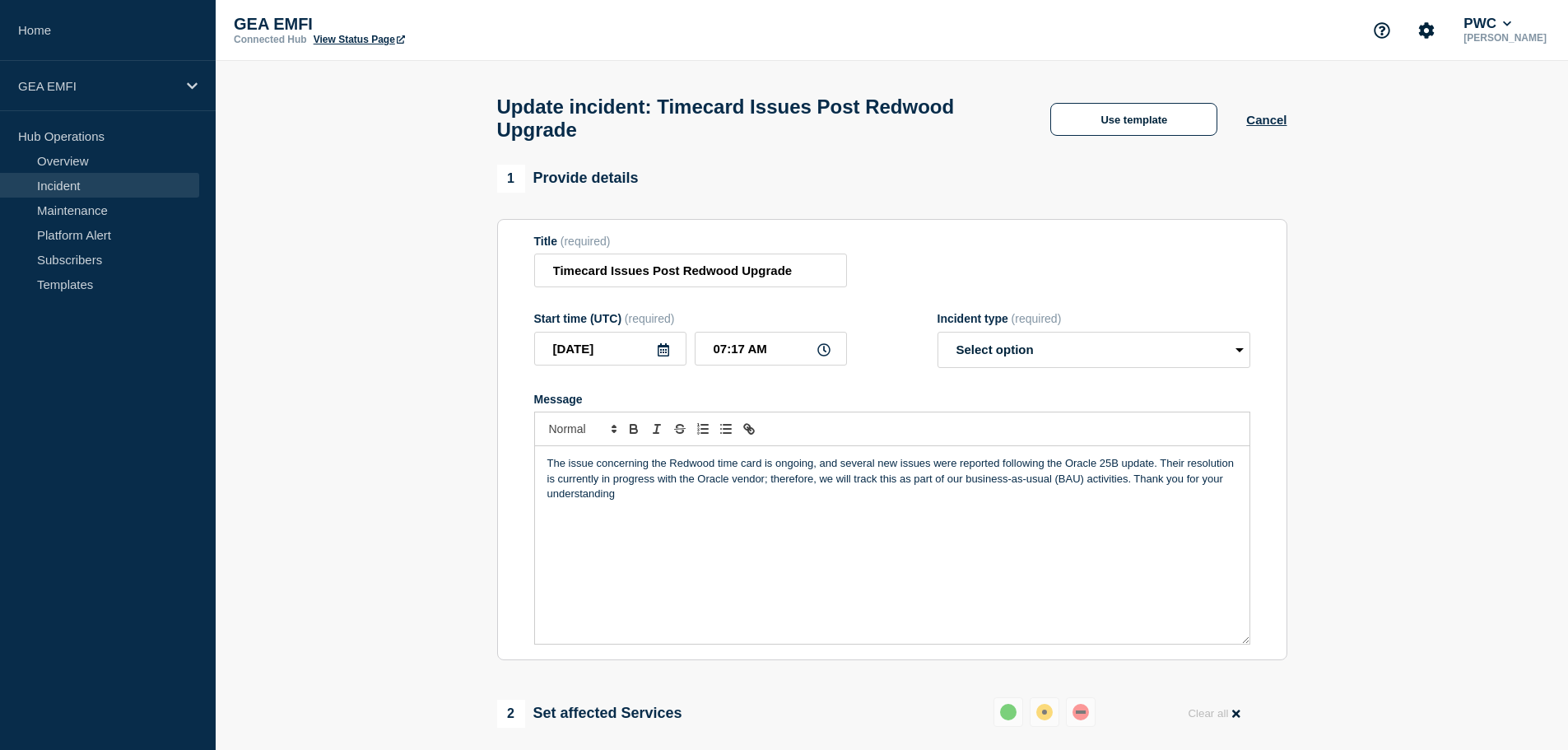 click on "The issue concerning the Redwood time card is ongoing, and several new issues were reported following the Oracle 25B update. Their resolution is currently in progress with the Oracle vendor; therefore, we will track this as part of our business-as-usual (BAU) activities. Thank you for your understanding" at bounding box center (892, 478) 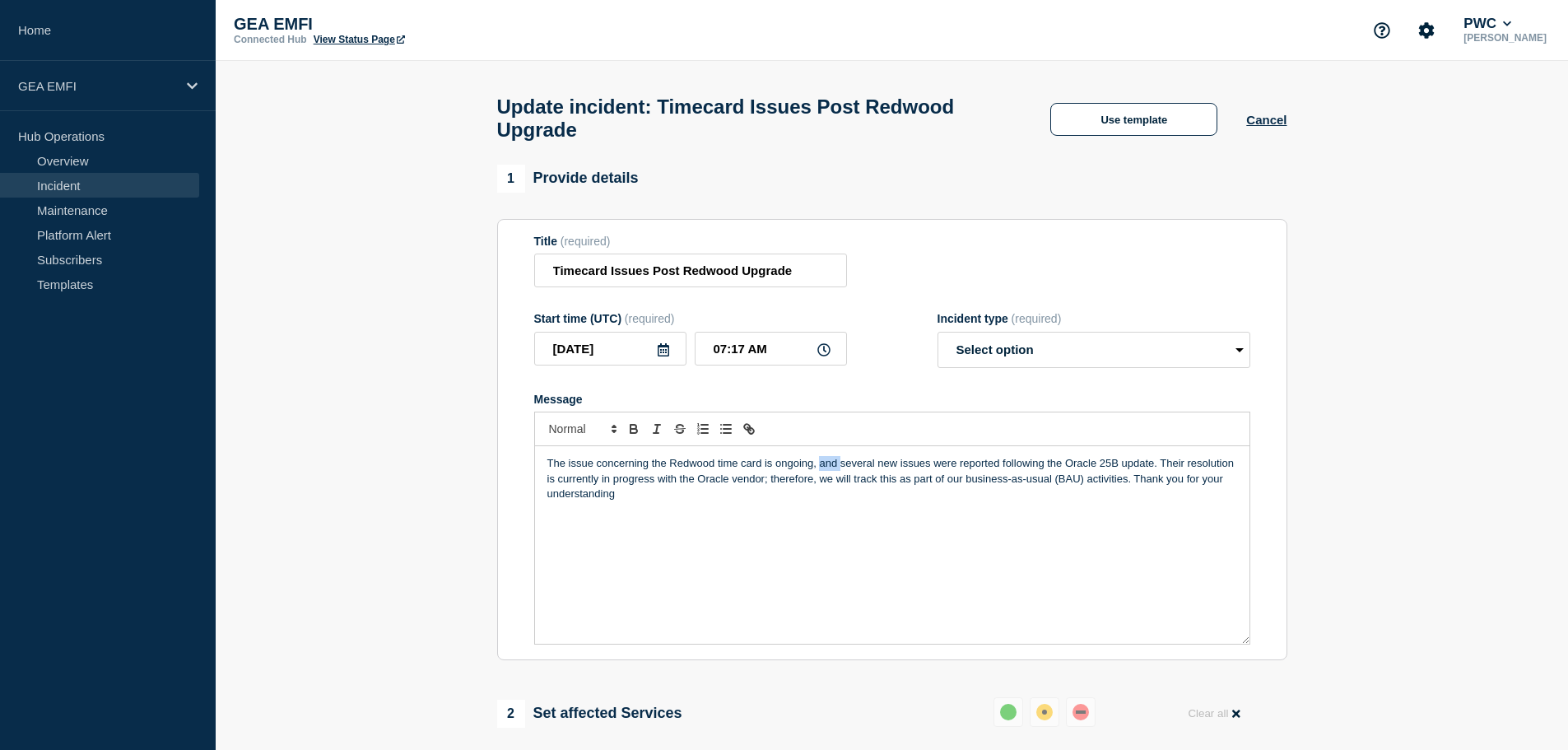 click on "The issue concerning the Redwood time card is ongoing, and several new issues were reported following the Oracle 25B update. Their resolution is currently in progress with the Oracle vendor; therefore, we will track this as part of our business-as-usual (BAU) activities. Thank you for your understanding" at bounding box center [892, 478] 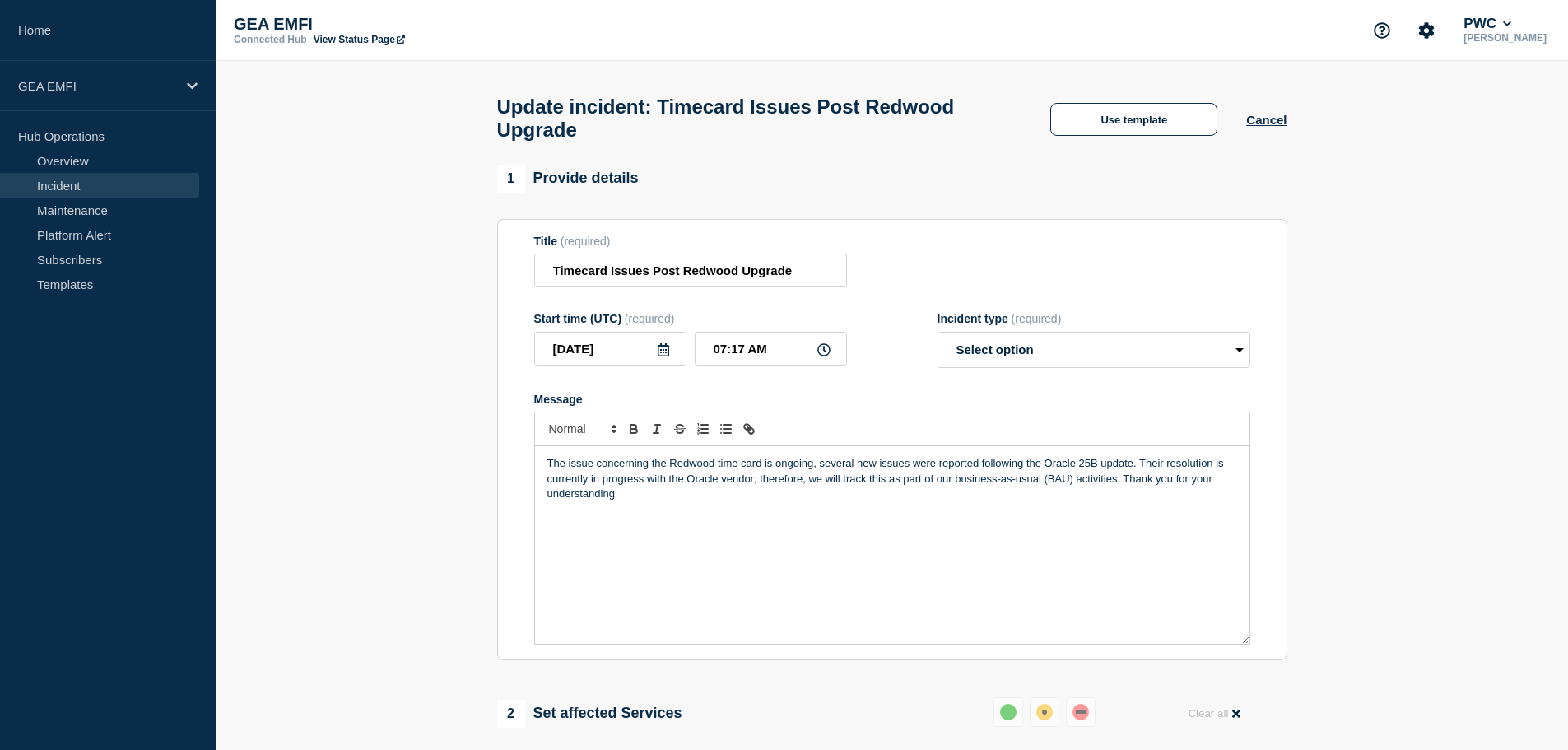 type 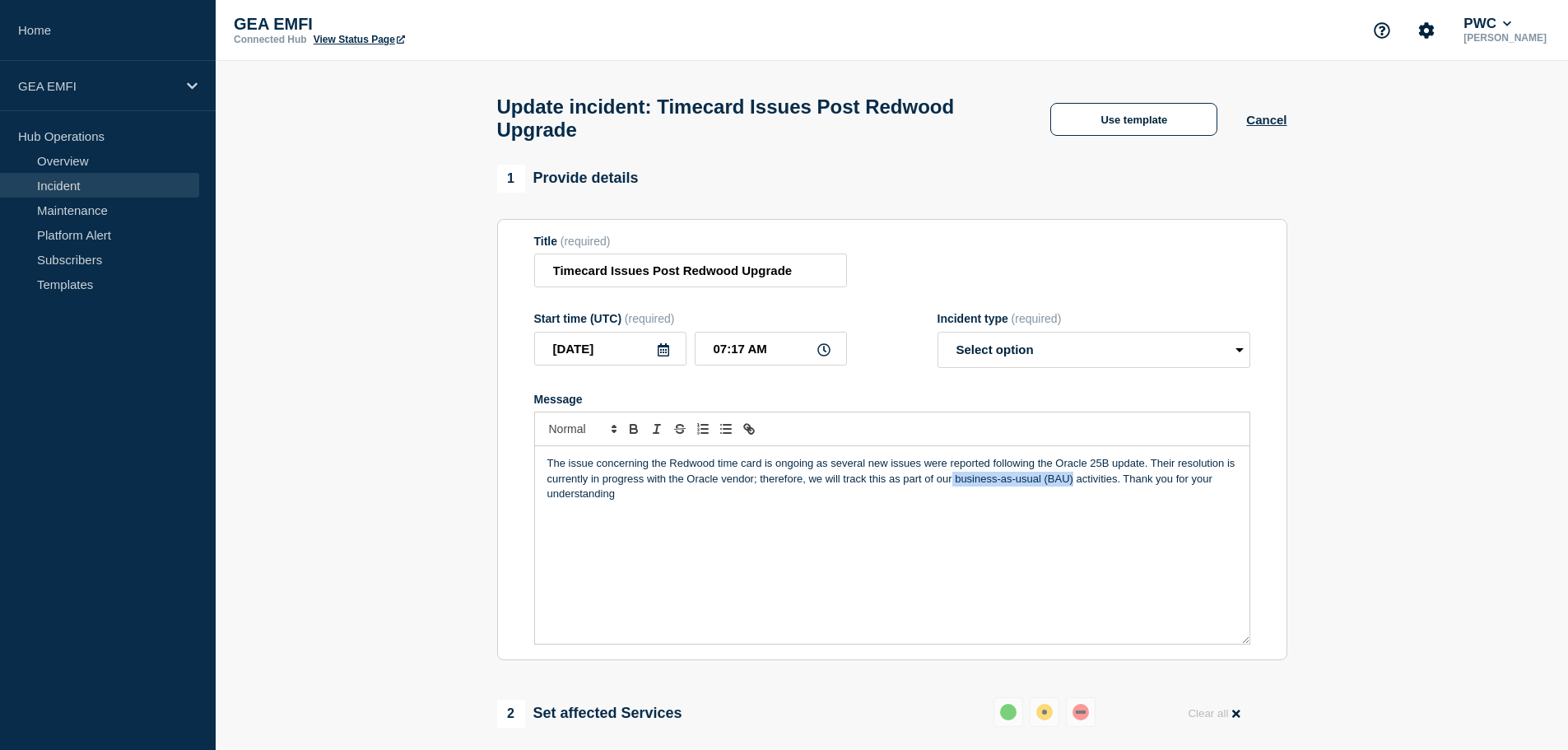 drag, startPoint x: 1073, startPoint y: 490, endPoint x: 953, endPoint y: 490, distance: 120 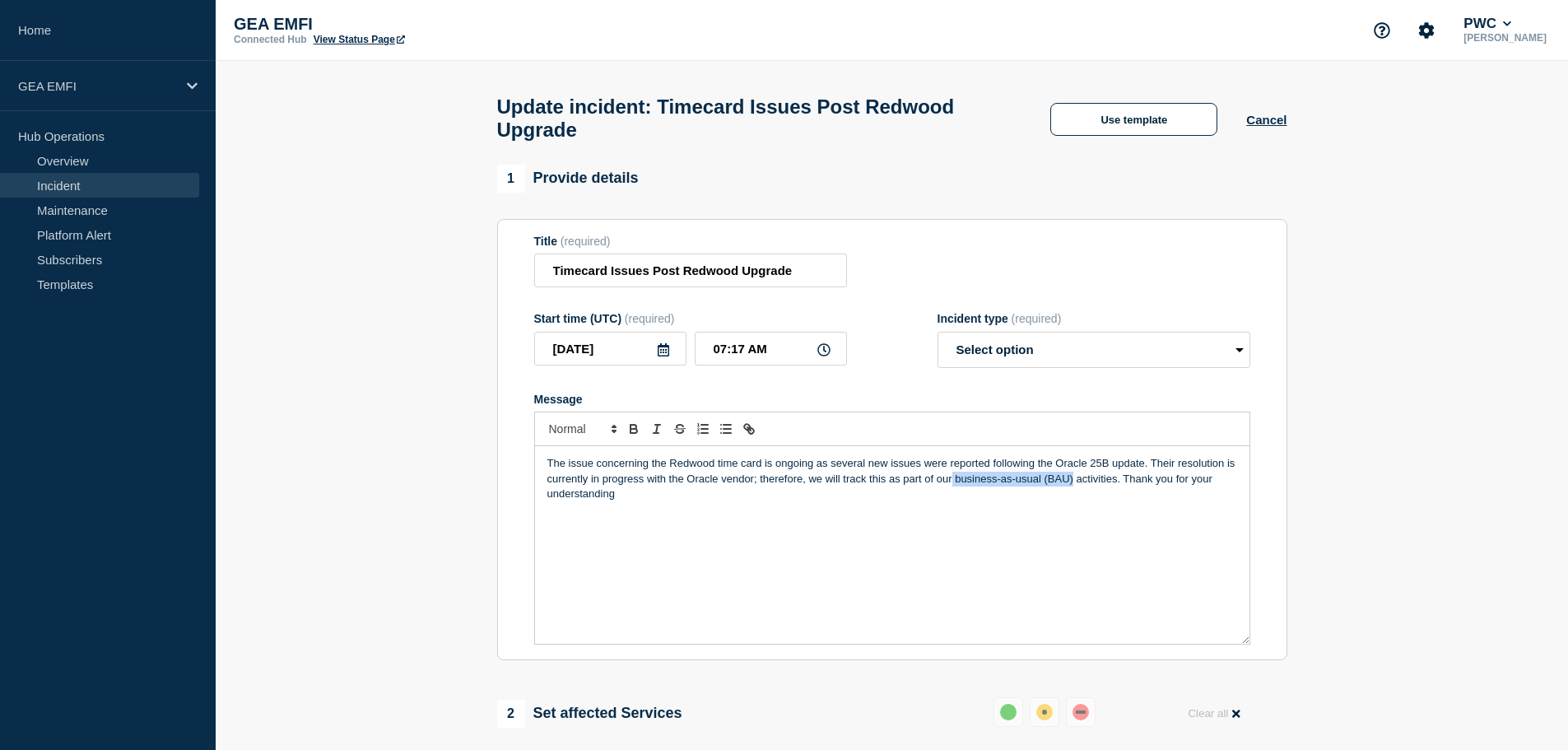 click on "The issue concerning the Redwood time card is ongoing as several new issues were reported following the Oracle 25B update. Their resolution is currently in progress with the Oracle vendor; therefore, we will track this as part of our business-as-usual (BAU) activities. Thank you for your understanding" at bounding box center [892, 478] 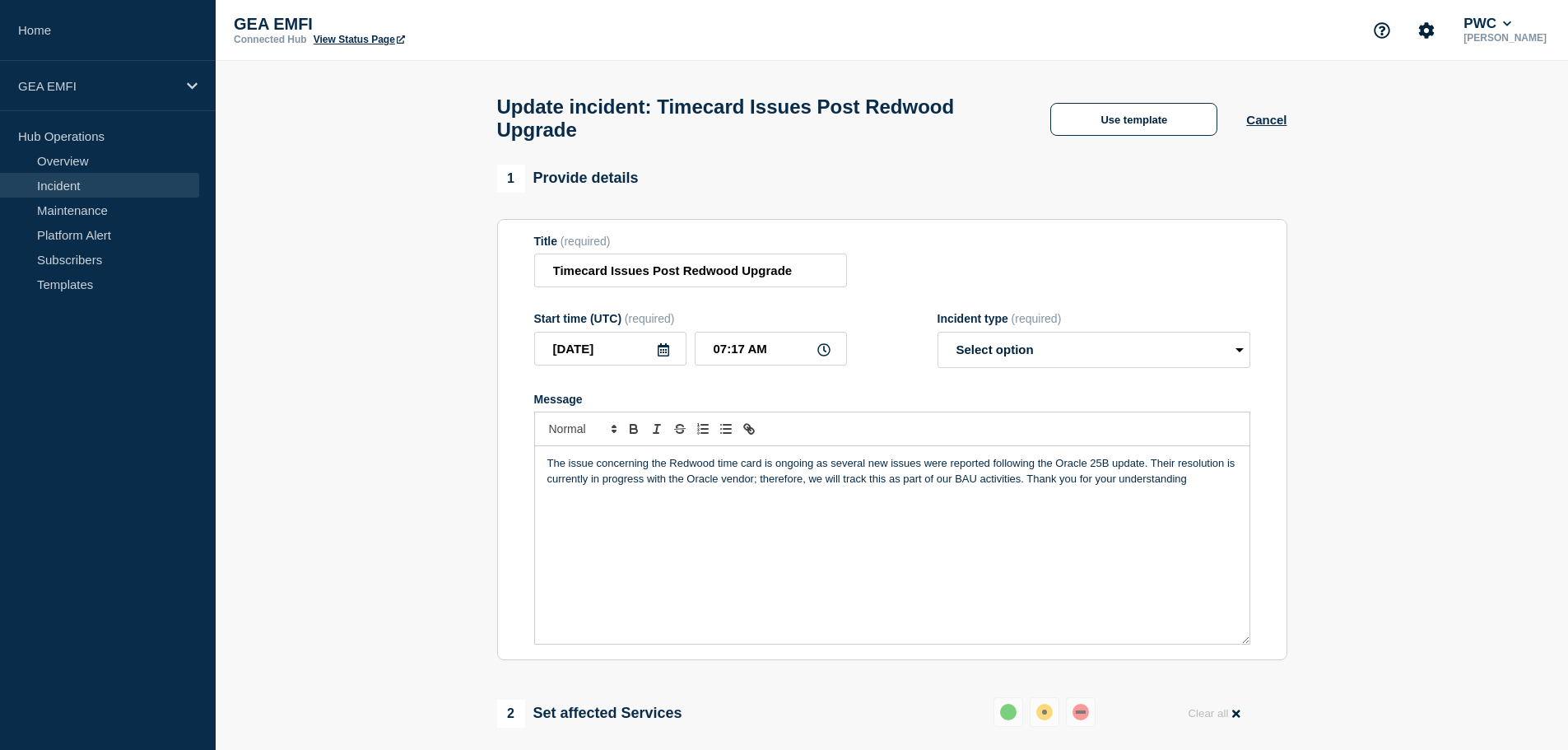 click on "The issue concerning the Redwood time card is ongoing as several new issues were reported following the Oracle 25B update. Their resolution is currently in progress with the Oracle vendor; therefore, we will track this as part of our BAU activities. Thank you for your understanding" at bounding box center [892, 471] 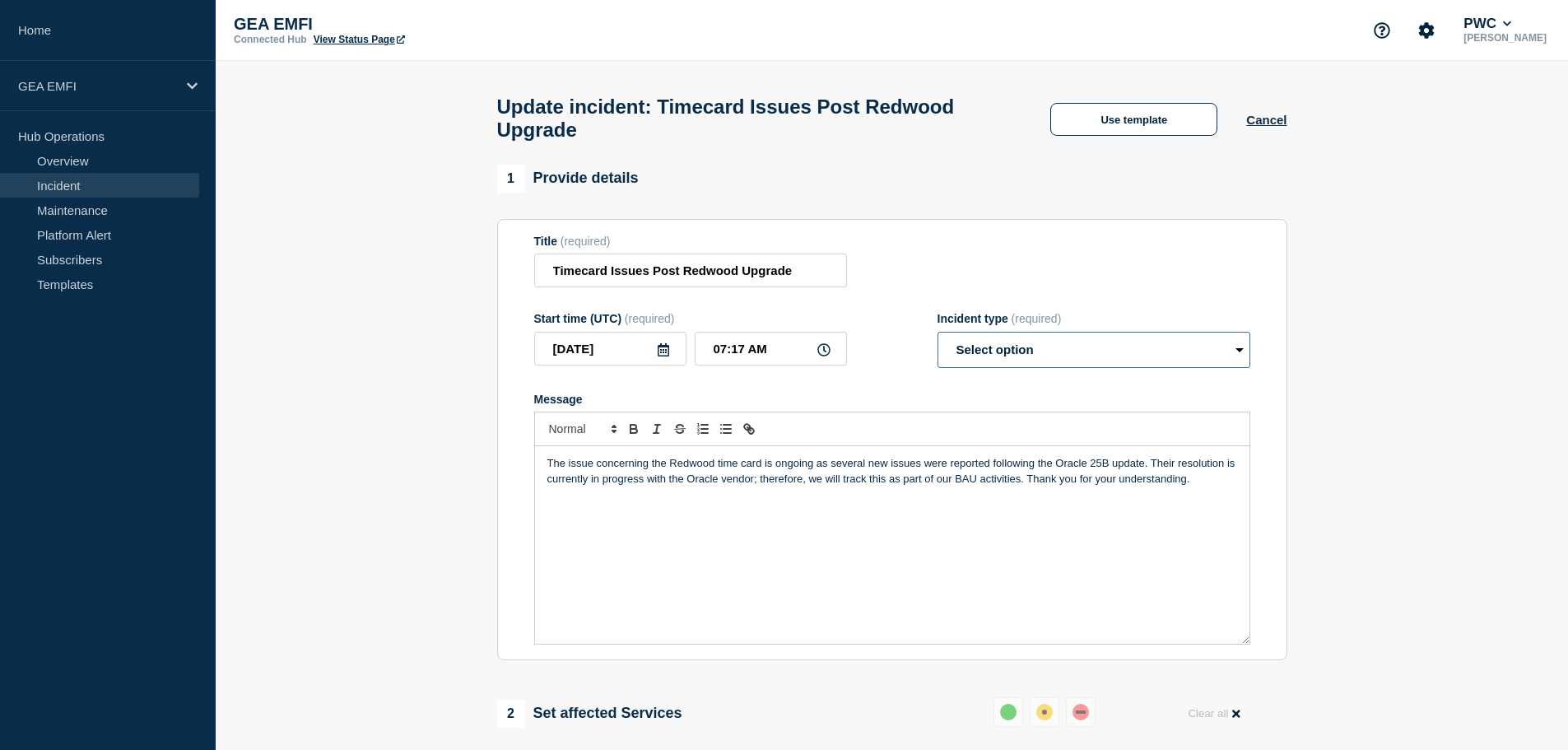 click on "Select option Investigating Identified Monitoring Resolved" at bounding box center [1094, 350] 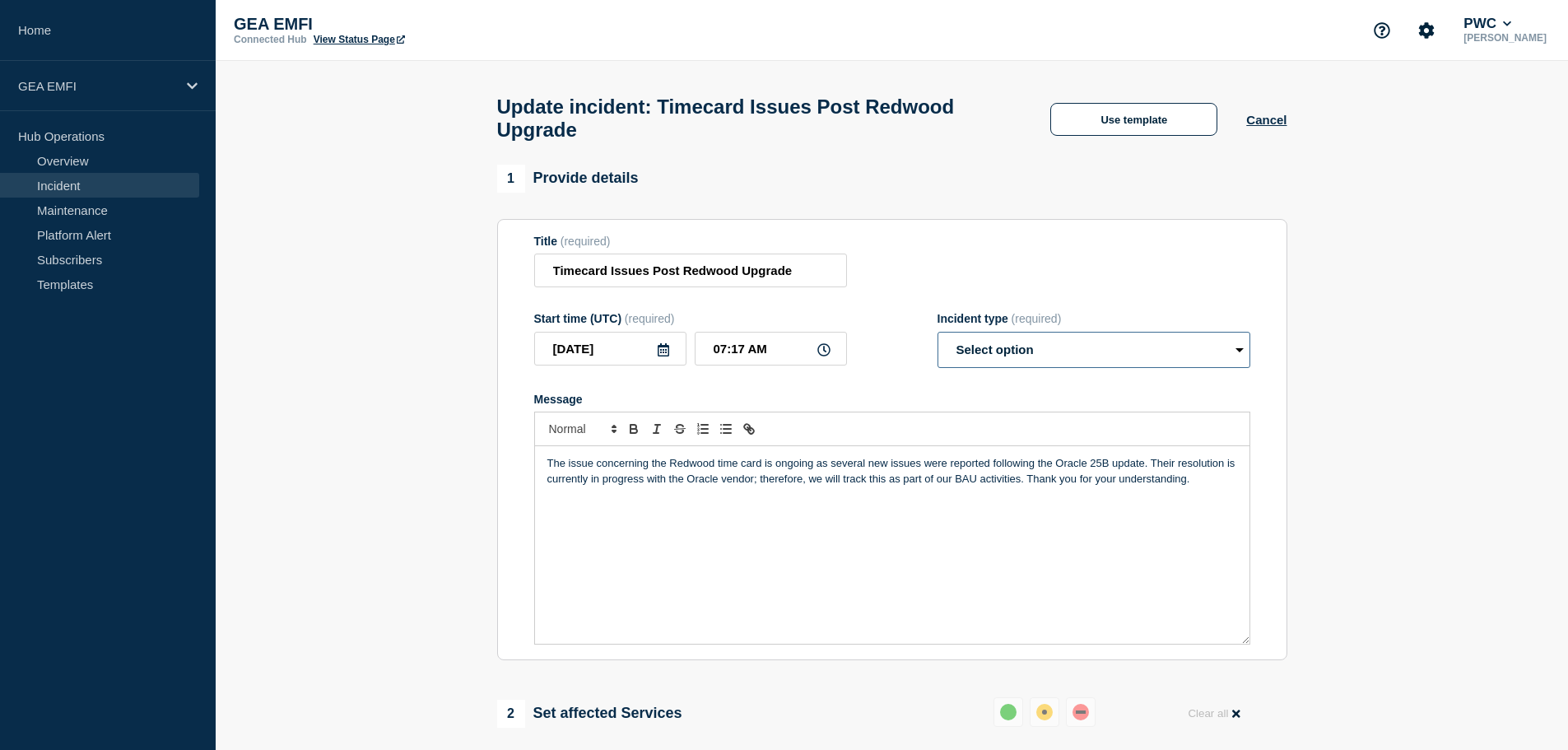 select on "resolved" 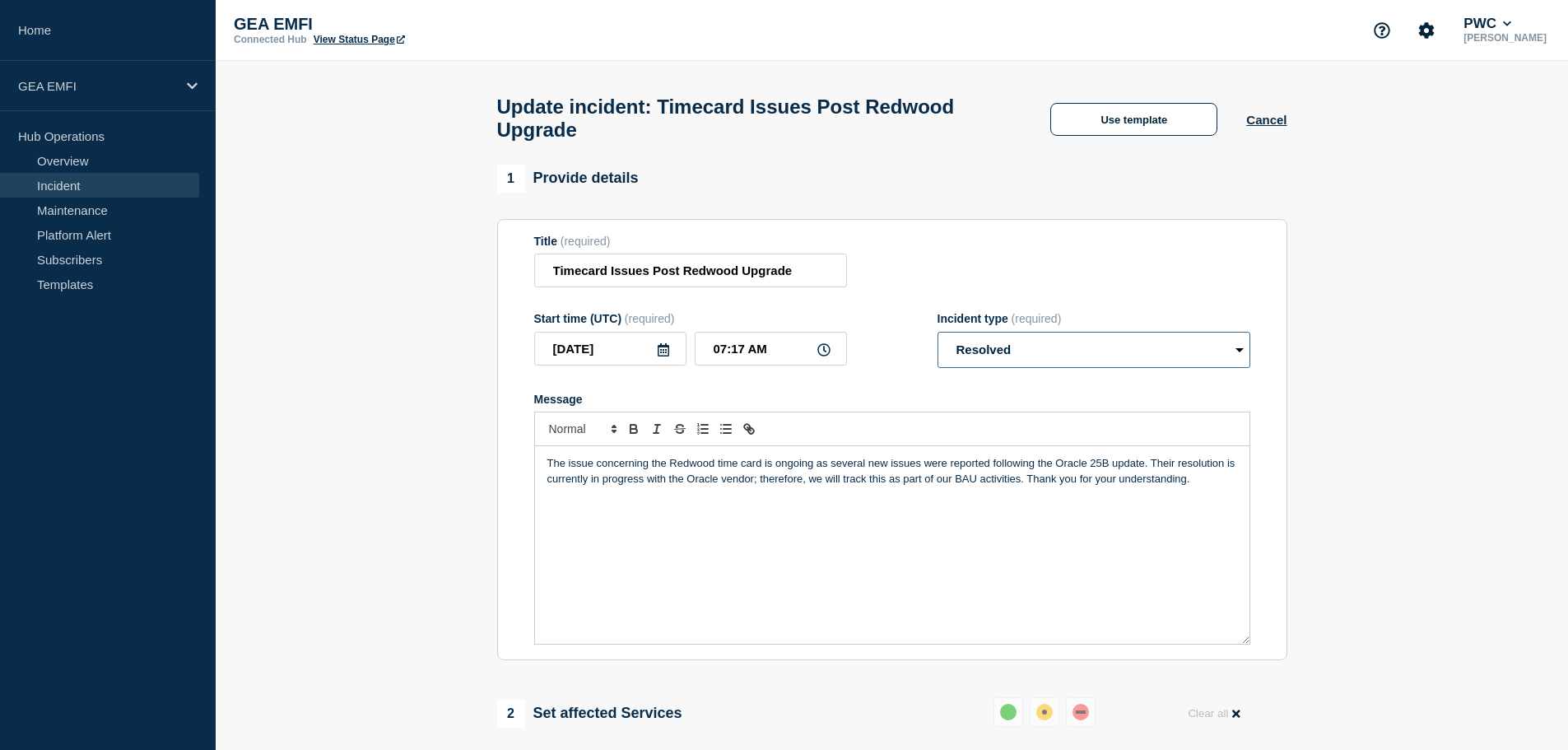 click on "Select option Investigating Identified Monitoring Resolved" at bounding box center (1094, 350) 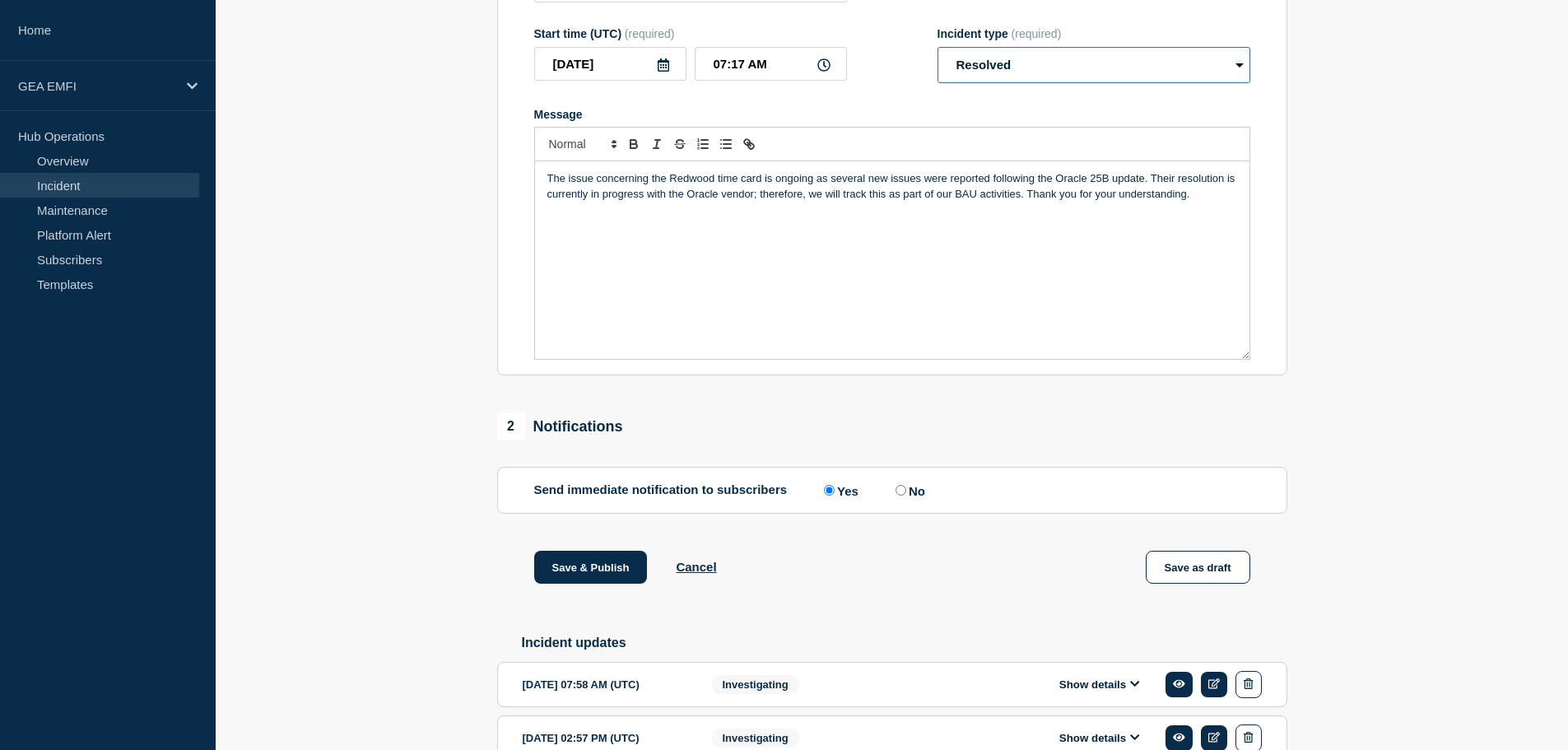 scroll, scrollTop: 384, scrollLeft: 0, axis: vertical 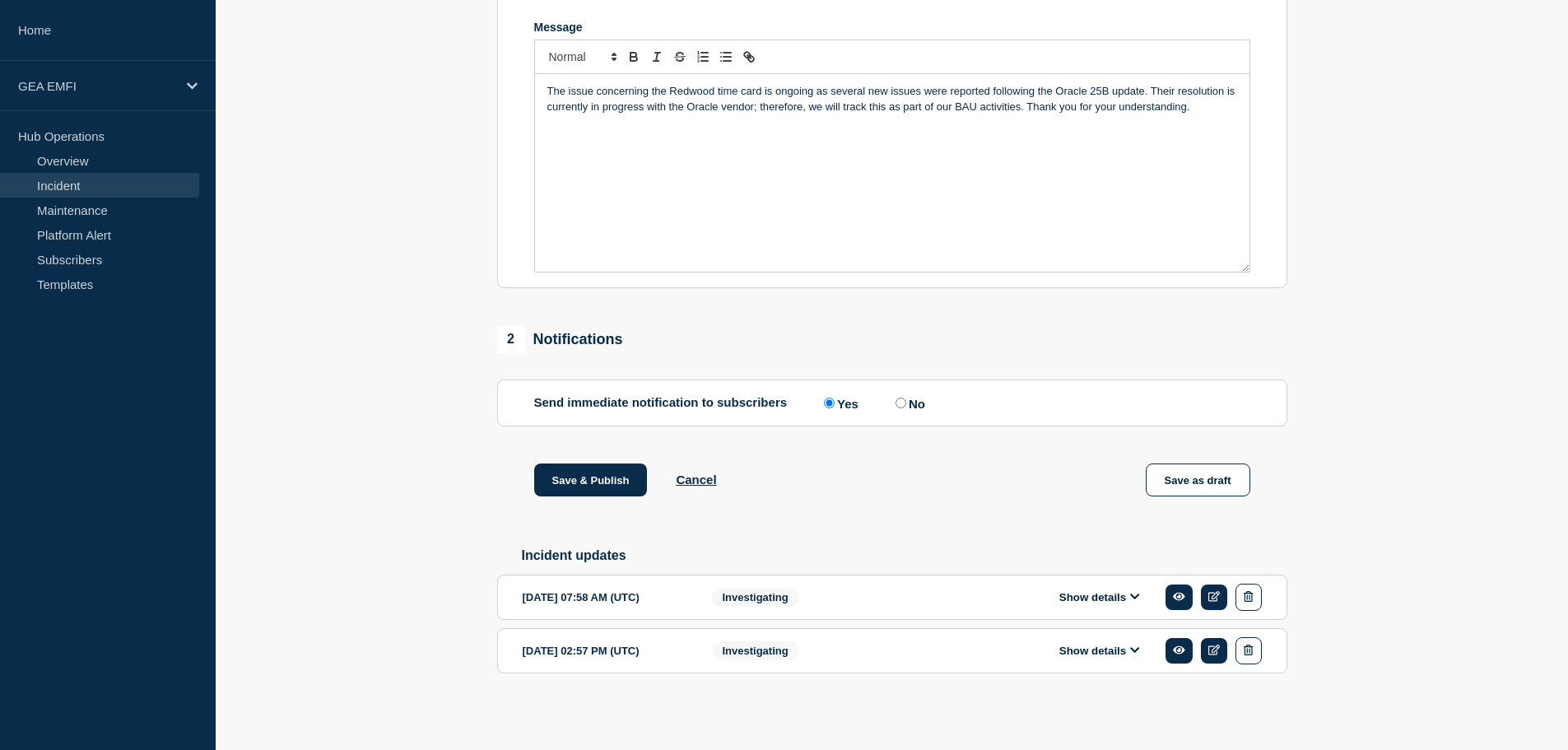 click on "Send immediate notification to subscribers Send immediate notification to subscribers  Yes  No" at bounding box center [892, 403] 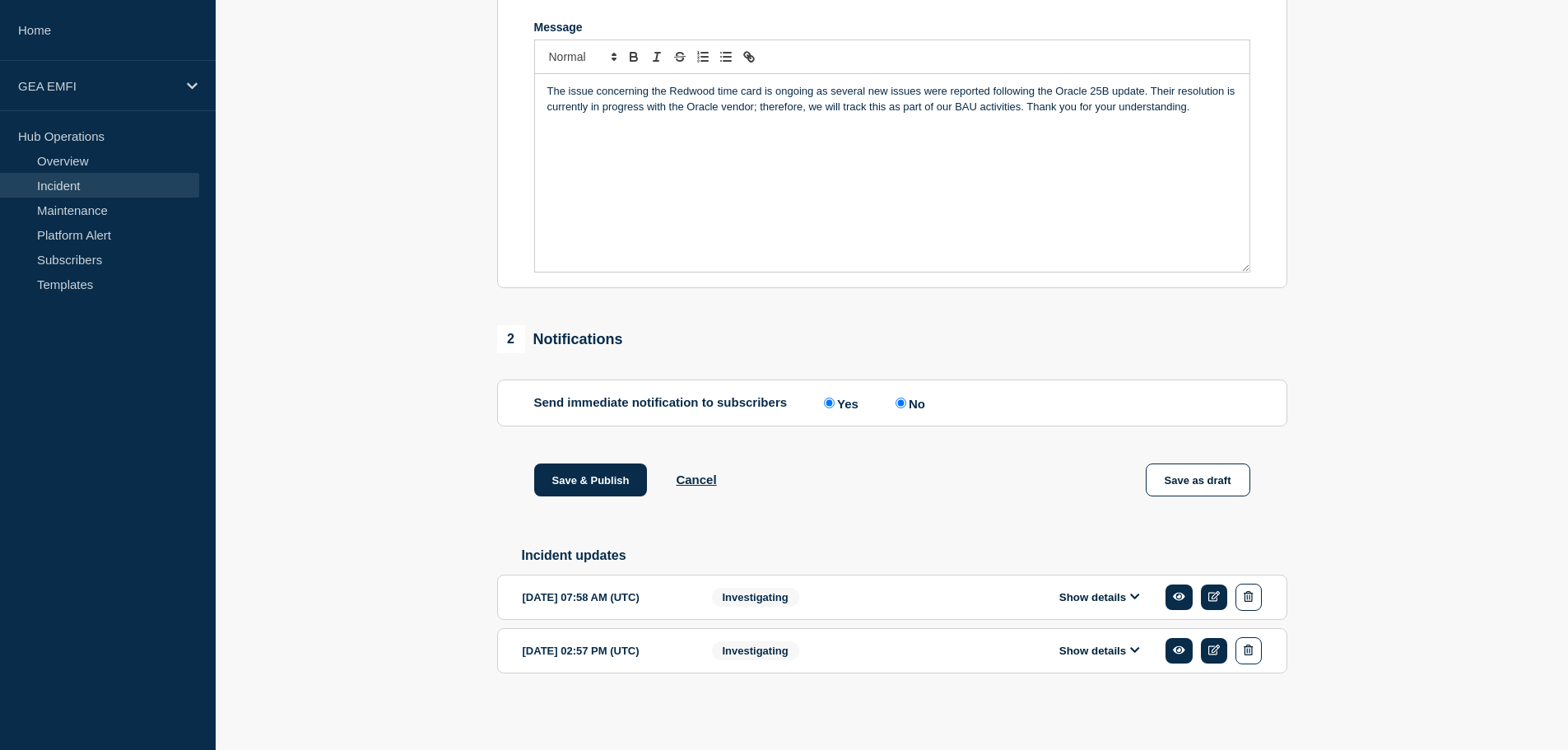 radio on "false" 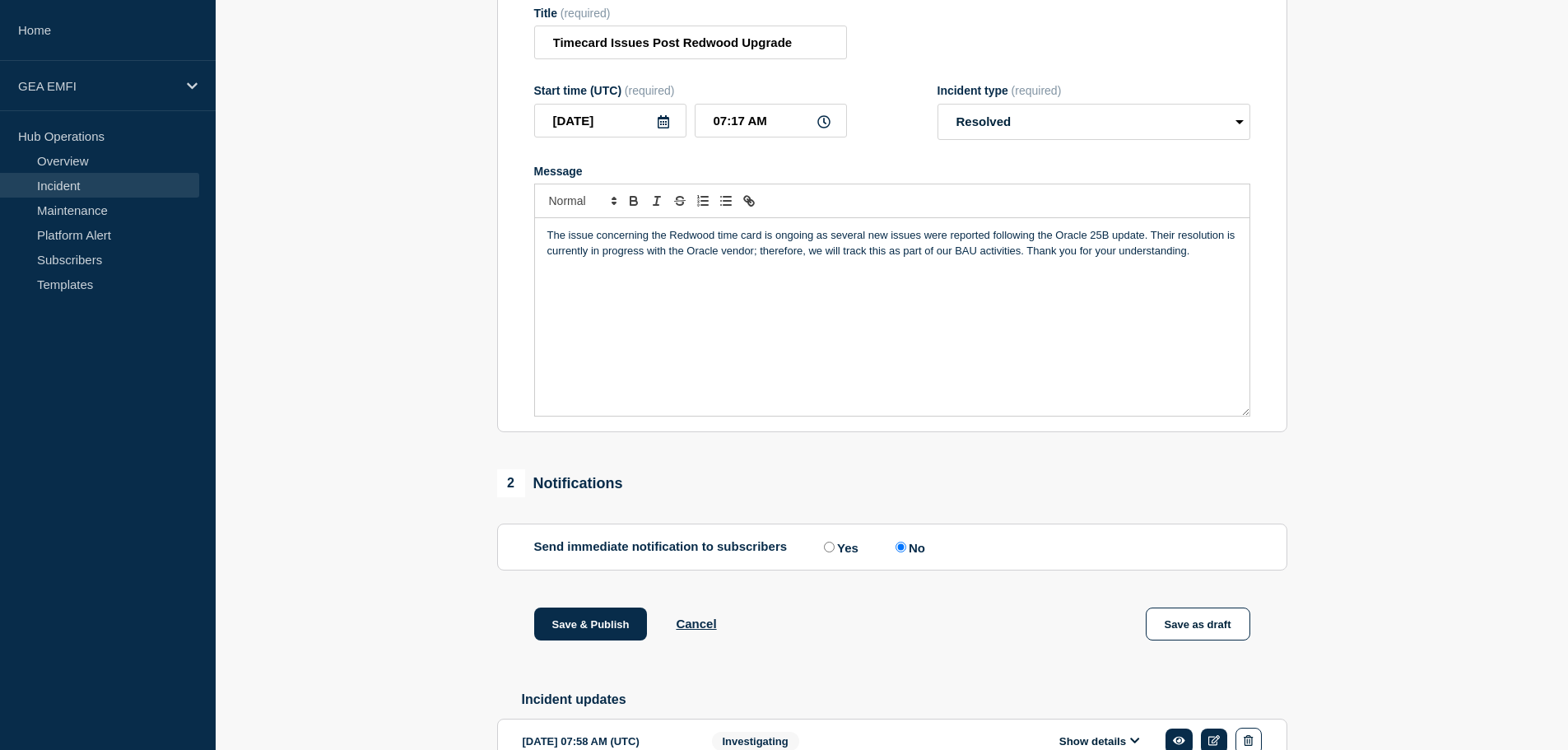 scroll, scrollTop: 0, scrollLeft: 0, axis: both 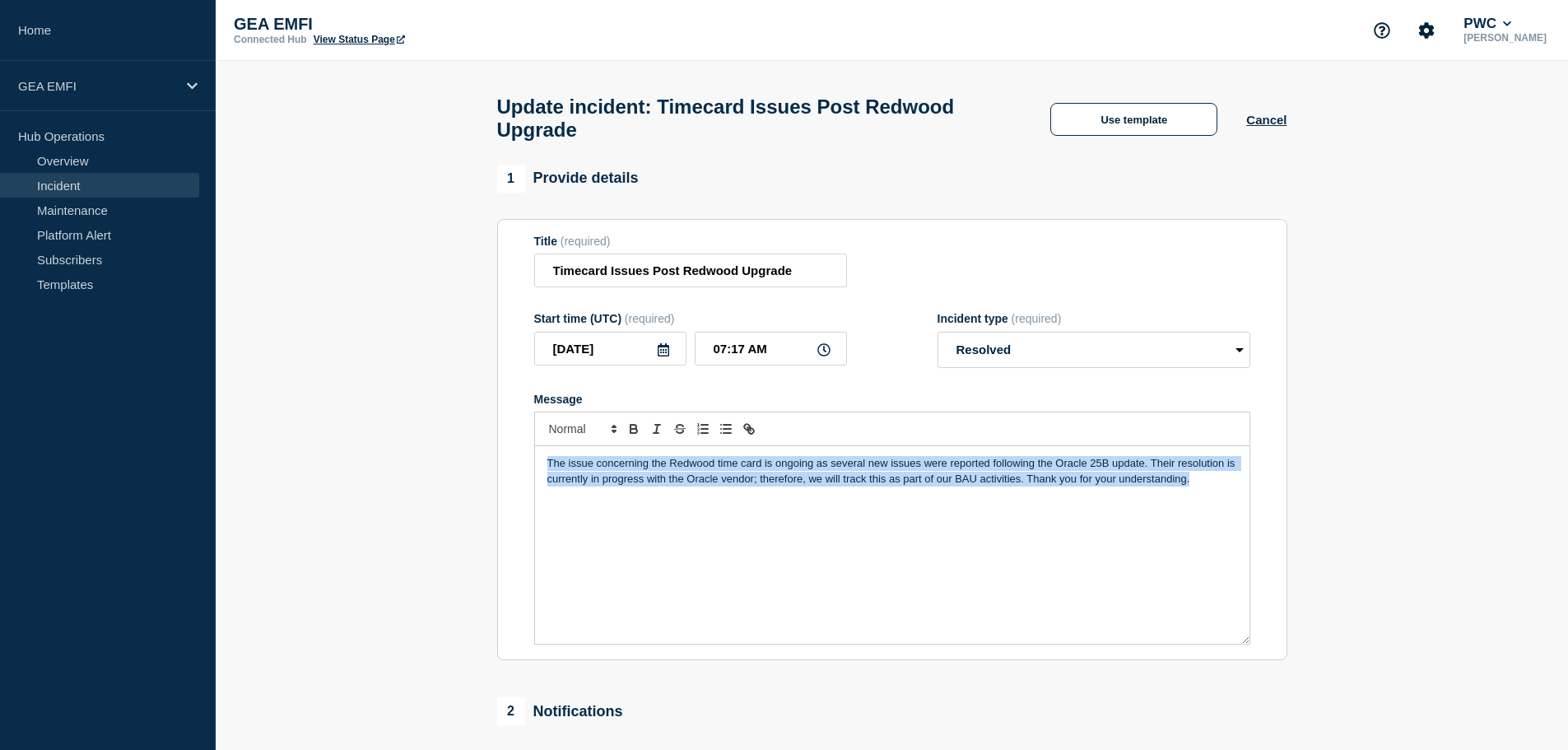drag, startPoint x: 1223, startPoint y: 491, endPoint x: 366, endPoint y: 420, distance: 859.936 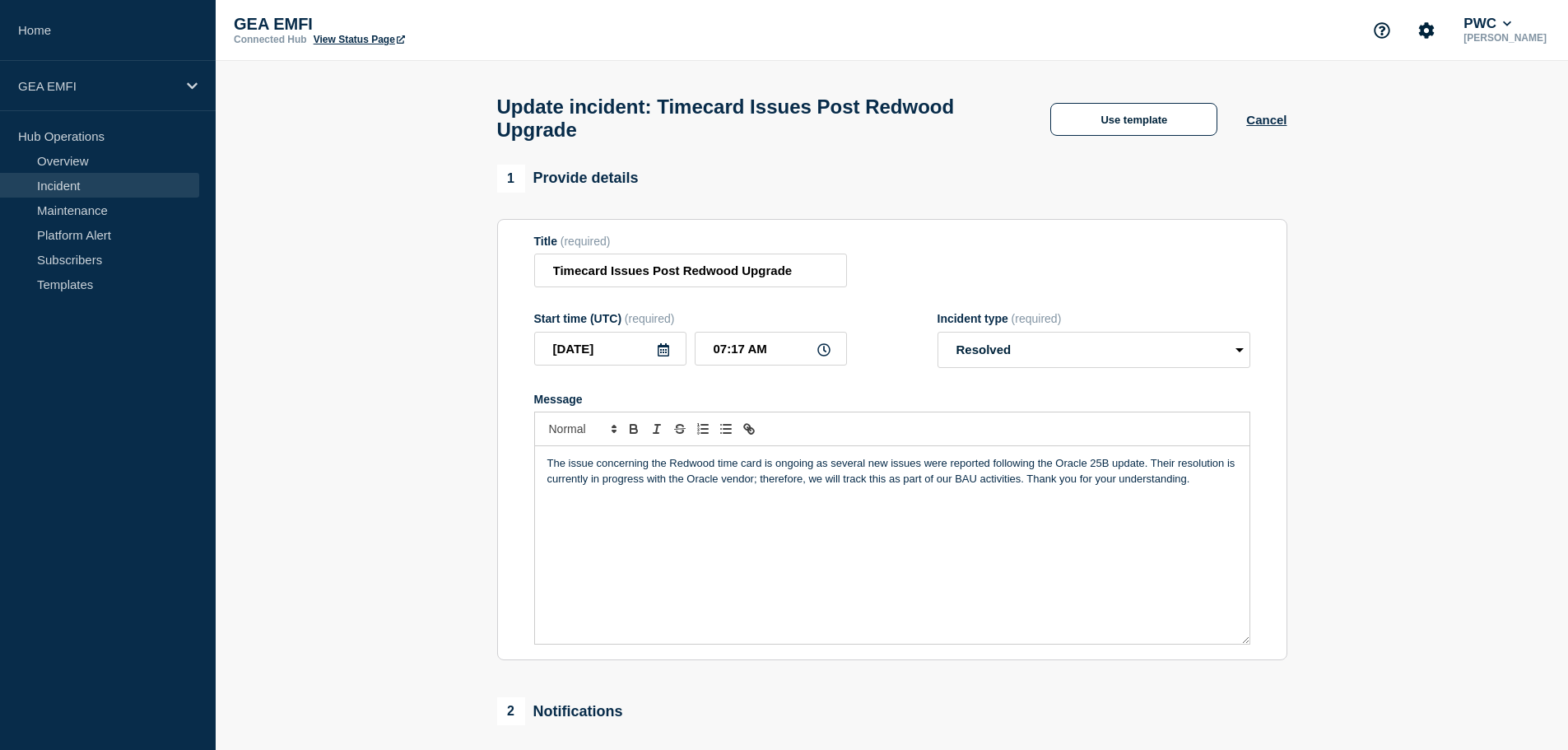 click on "1  Provide details  Title  (required) Timecard Issues Post Redwood Upgrade Start time (UTC)  (required) [DATE] 07:17 AM Incident type  (required) Select option Investigating Identified Monitoring Resolved Message  The issue concerning the Redwood time card is ongoing as several new issues were reported following the Oracle 25B update. Their resolution is currently in progress with the Oracle vendor; therefore, we will track this as part of our BAU activities. Thank you for your understanding. 2  Notifications  Send immediate notification to subscribers Send immediate notification to subscribers  Yes  No Save & Publish Cancel Save as draft Incident updates [DATE] 07:58 AM (UTC) Show details  Investigating [DATE] 02:57 PM (UTC) Show details  Investigating" at bounding box center (891, 631) 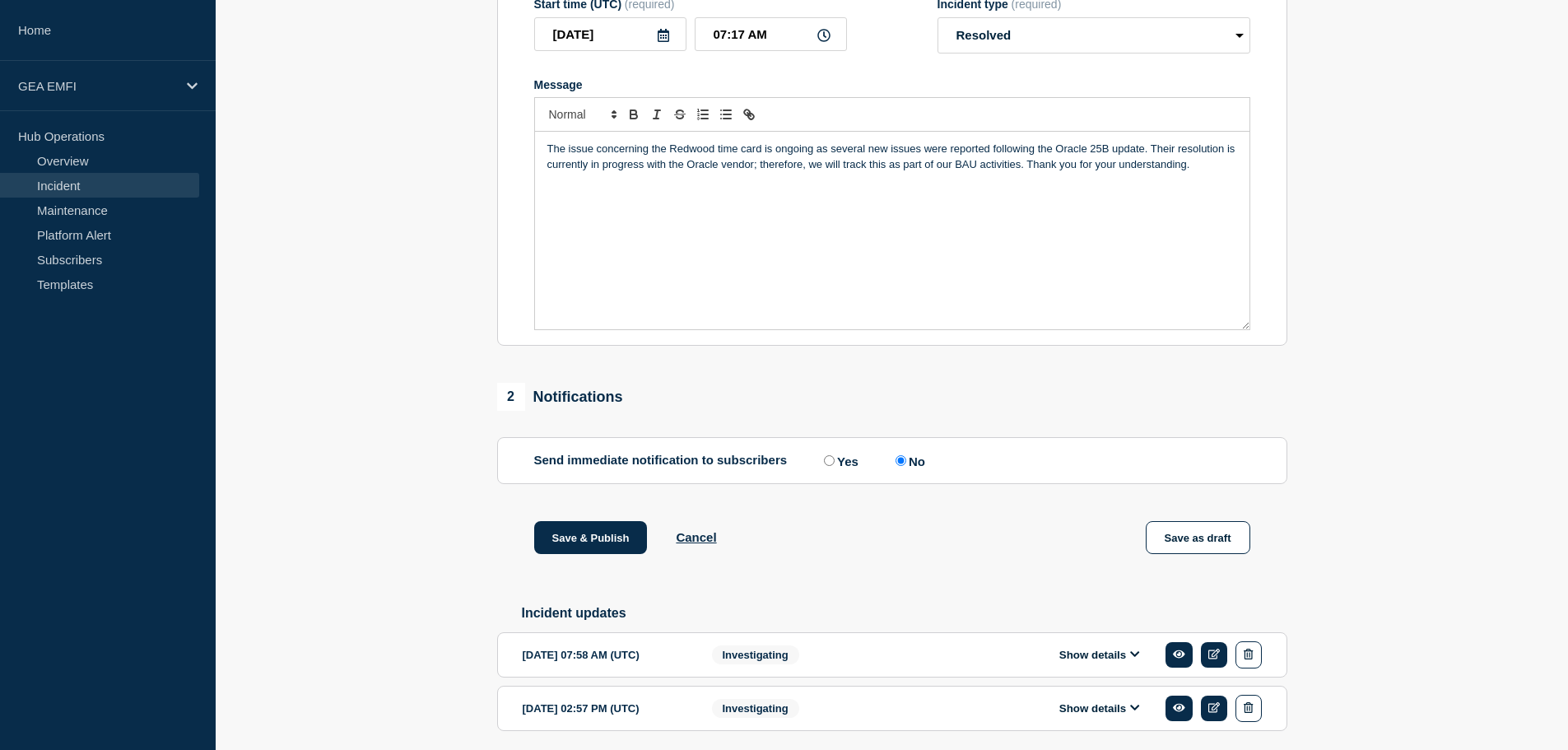 scroll, scrollTop: 329, scrollLeft: 0, axis: vertical 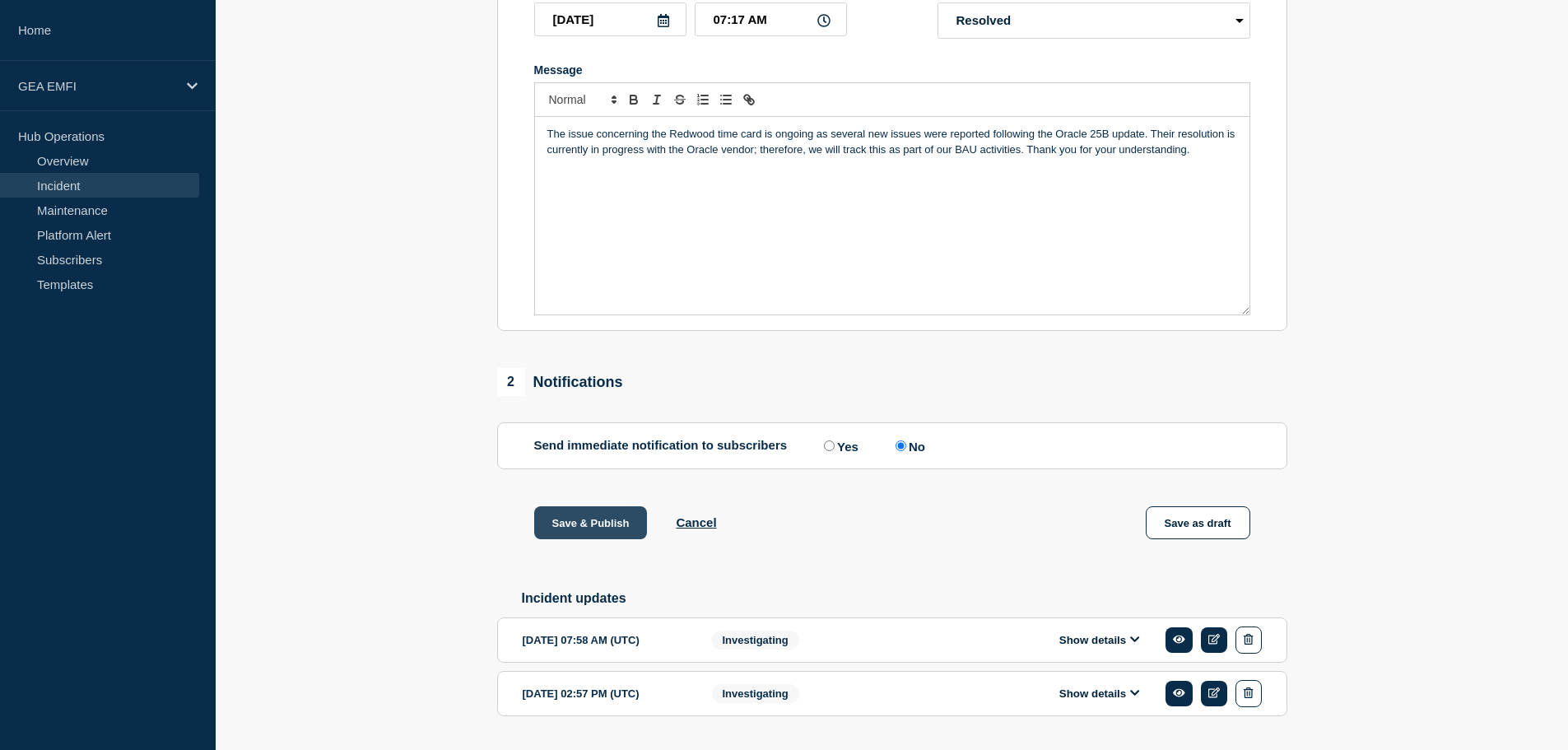click on "Save & Publish" at bounding box center [591, 523] 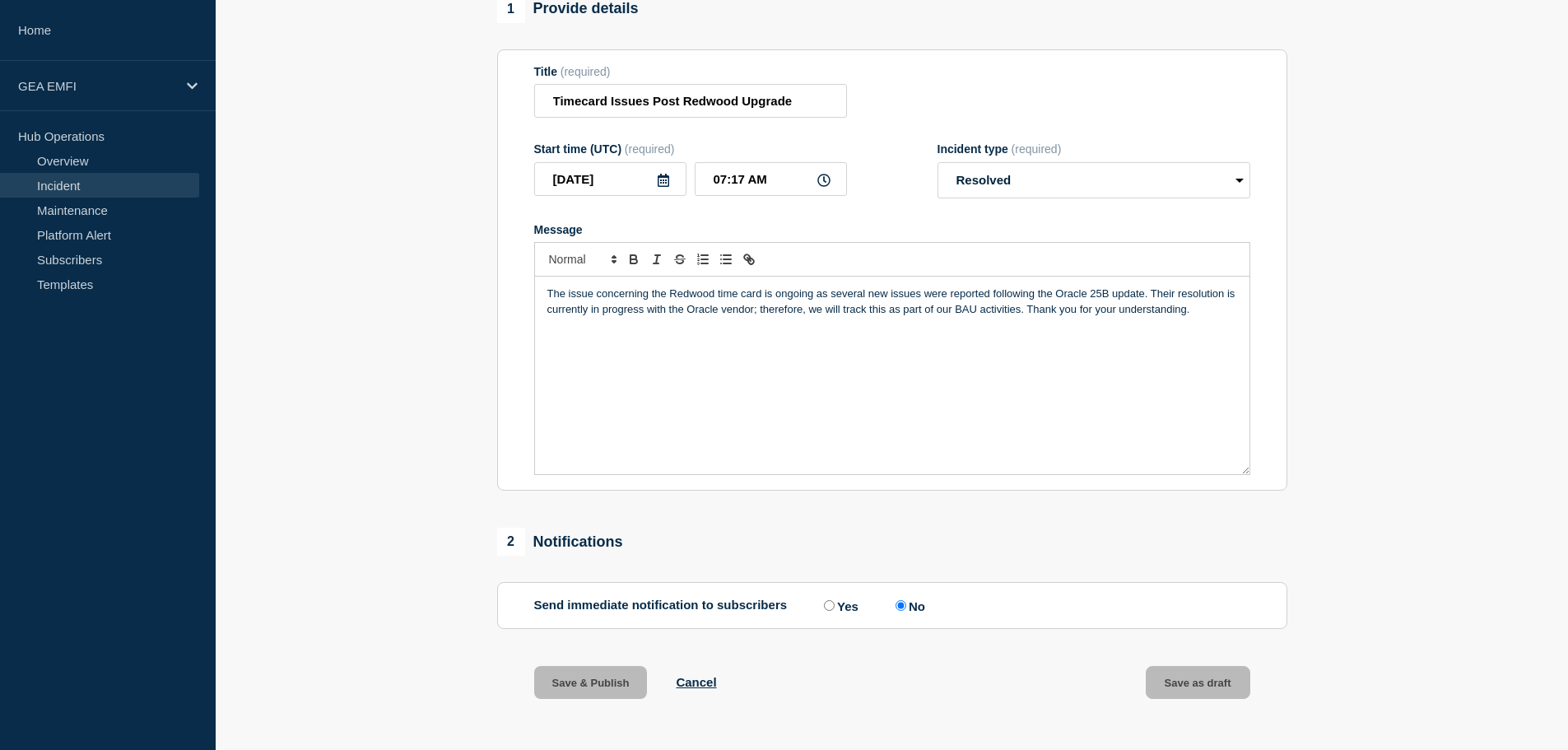 scroll, scrollTop: 0, scrollLeft: 0, axis: both 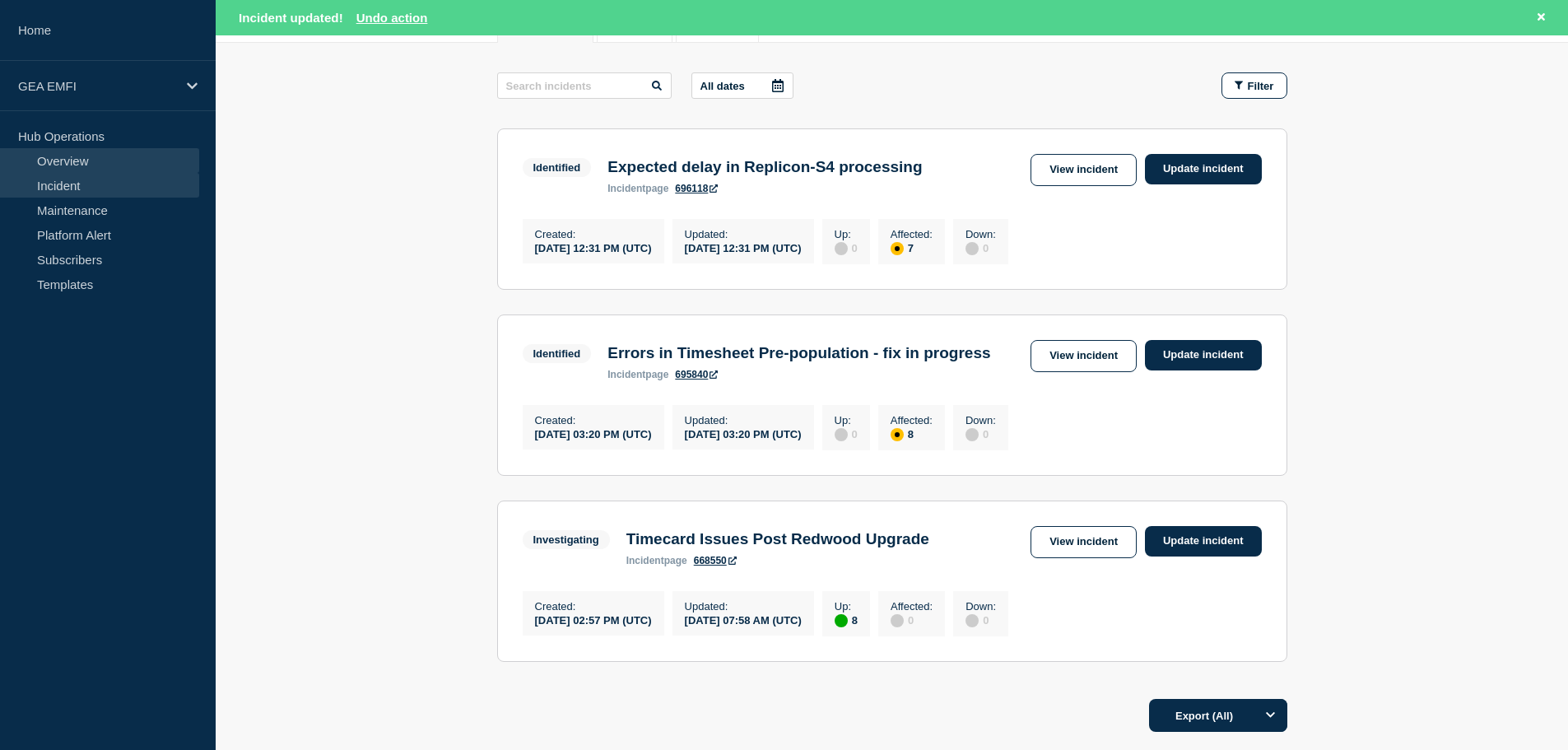 click on "Overview" at bounding box center [100, 161] 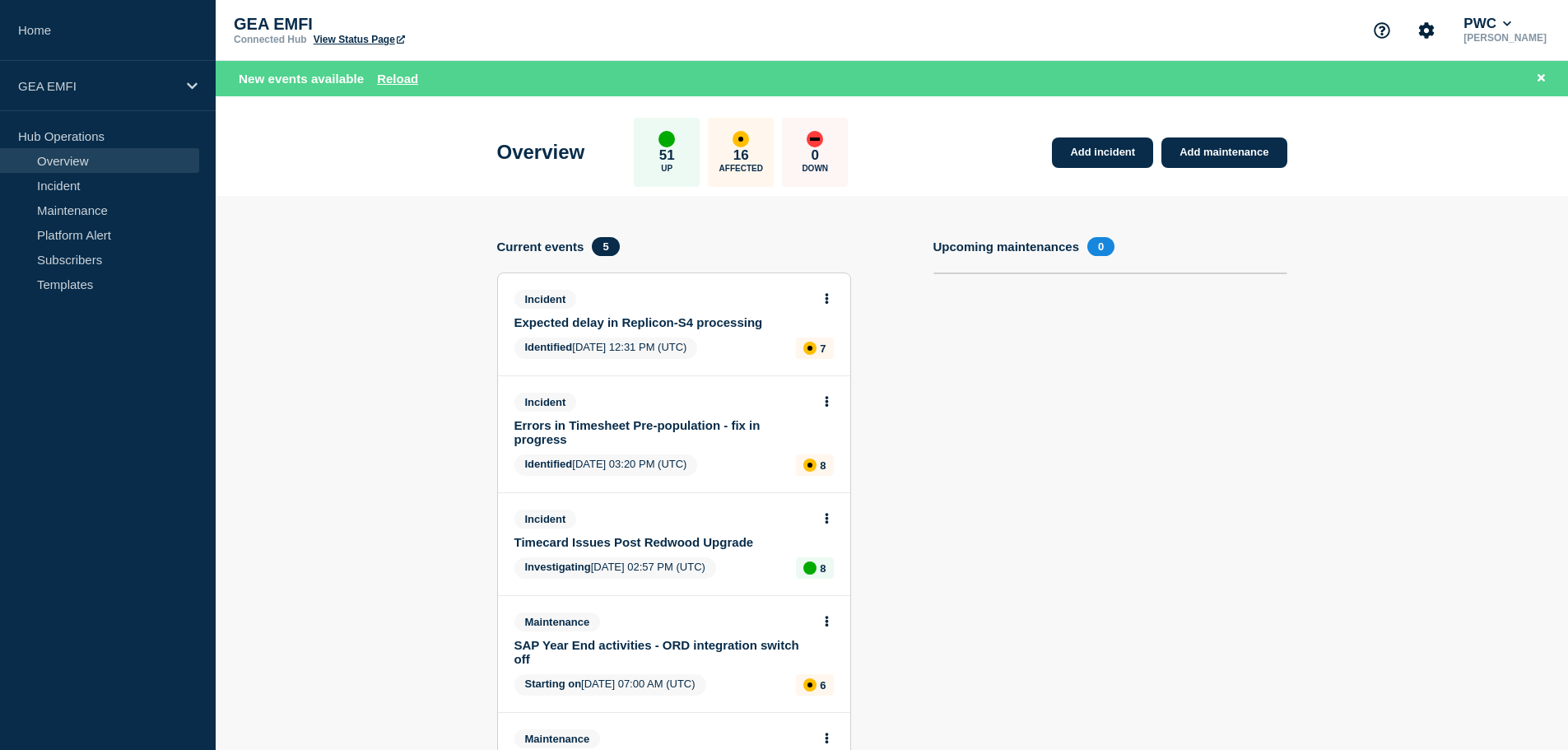 click on "Add incident Add maintenance Current events 5 Incident Expected delay in Replicon-S4 processing Identified  [DATE] 12:31 PM (UTC) 7 Incident Errors in Timesheet Pre-population - fix in progress Identified  [DATE] 03:20 PM (UTC) 8 Incident Timecard Issues Post Redwood Upgrade Investigating  [DATE] 02:57 PM (UTC) 8 Maintenance SAP Year End activities - ORD integration switch off Starting on  [DATE] 07:00 AM (UTC) 6 Maintenance SSO Block for [GEOGRAPHIC_DATA] - Concur Production  Starting on  [DATE] 10:00 AM (UTC) 7 1  + 2  more Upcoming maintenances 0 This month Month to date Uptime ( days ) Uptime ( % ) 100%  1.0 subscribers All Quota: 10000 - Used: 4299 - Available: 5701  - (shared) Quota Used Available 10000 4299 5701 (shared) Last 30 days 69" at bounding box center [891, 779] 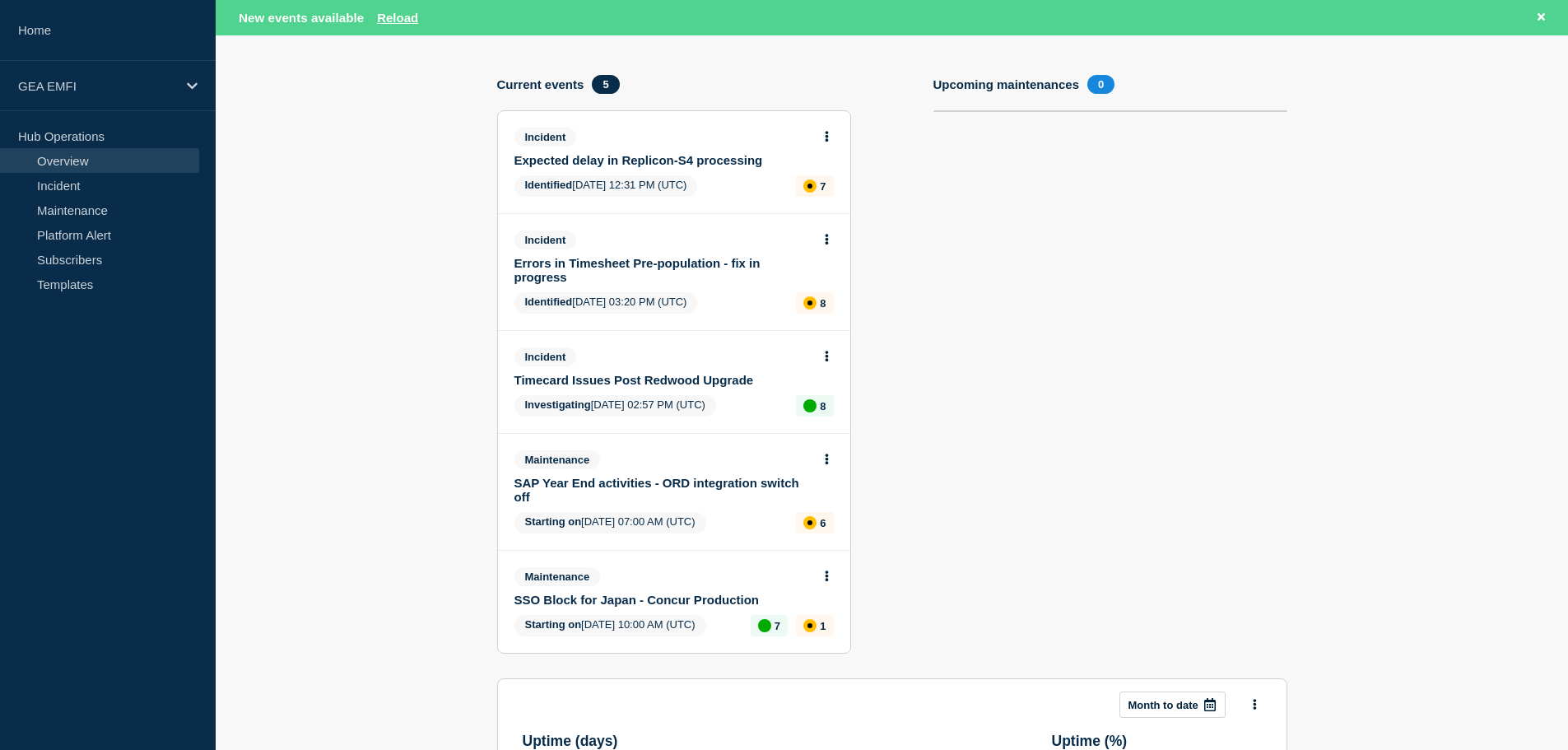 scroll, scrollTop: 82, scrollLeft: 0, axis: vertical 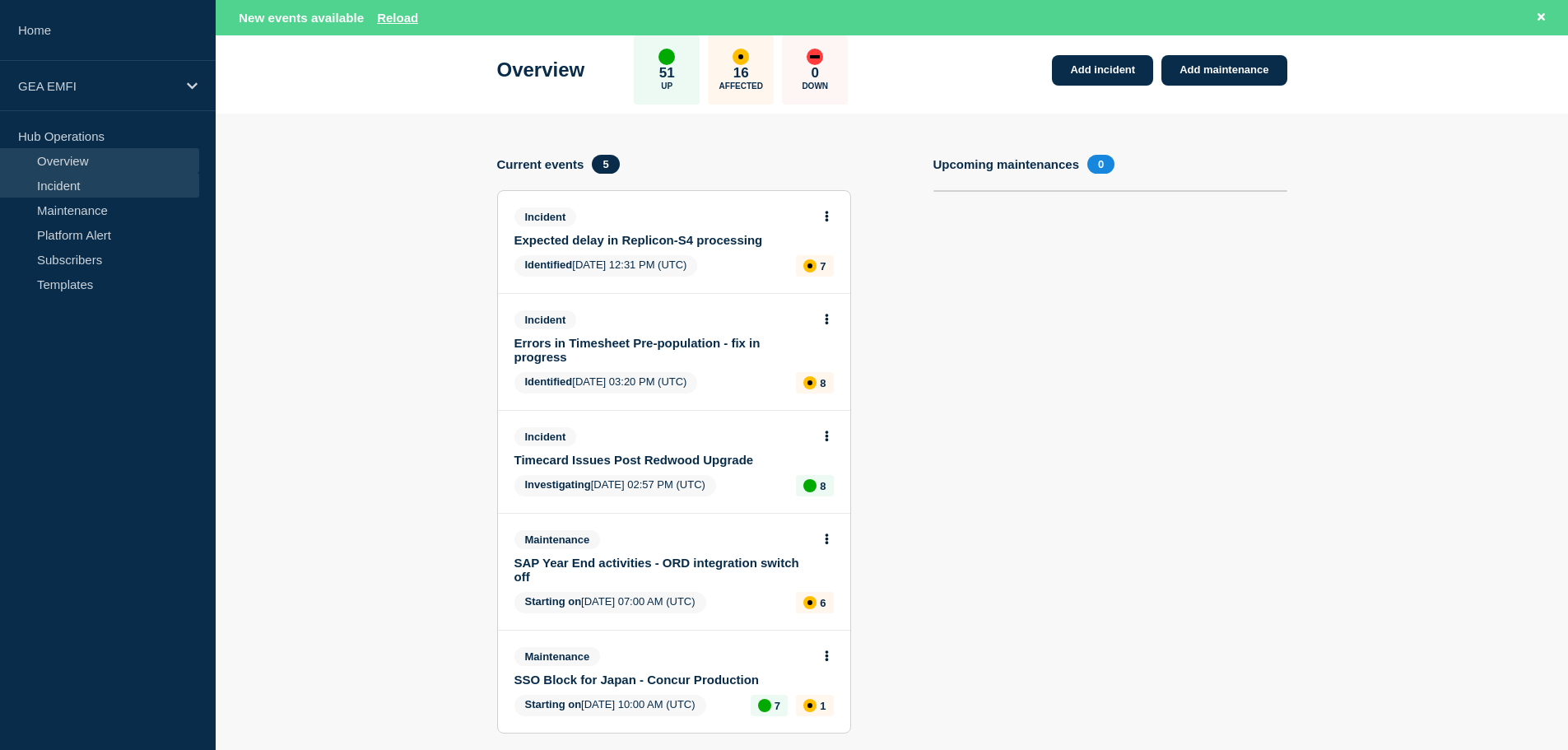 click on "Incident" at bounding box center (100, 185) 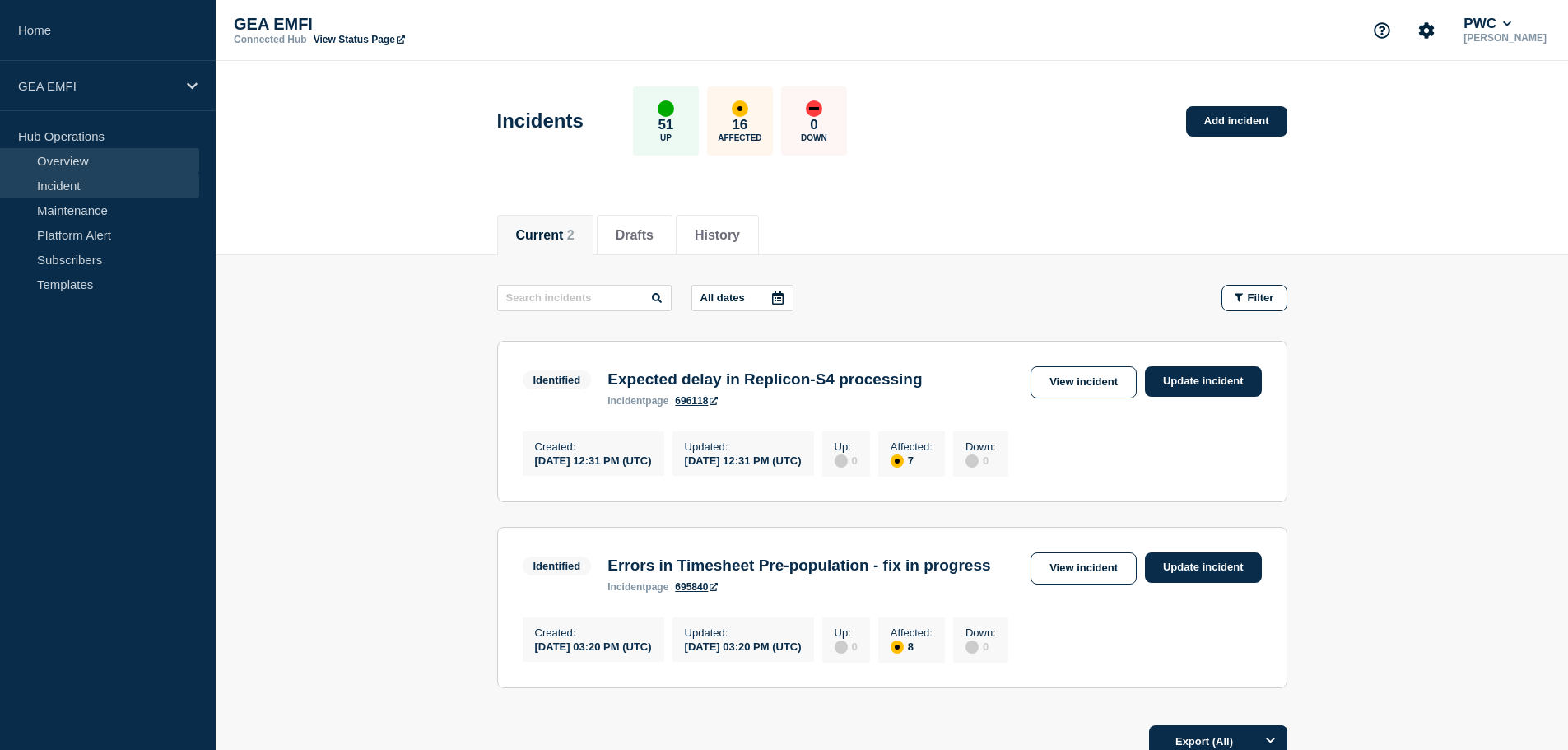 click on "Overview" at bounding box center (100, 161) 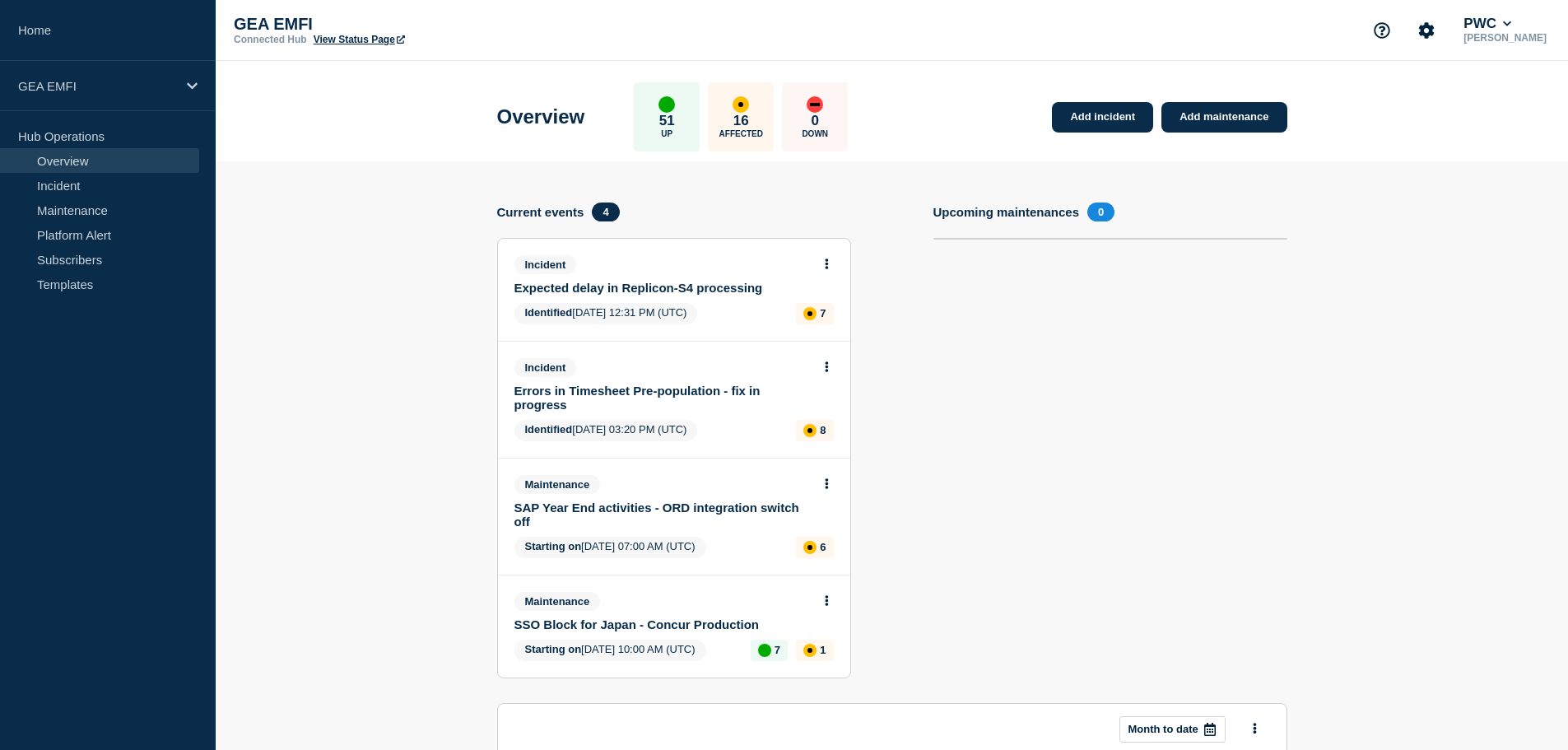 click on "Add incident Add maintenance Current events 4 Incident Expected delay in Replicon-S4 processing Identified  [DATE] 12:31 PM (UTC) 7 Incident Errors in Timesheet Pre-population - fix in progress Identified  [DATE] 03:20 PM (UTC) 8 Maintenance SAP Year End activities - ORD integration switch off Starting on  [DATE] 07:00 AM (UTC) 6 Maintenance SSO Block for [GEOGRAPHIC_DATA] - Concur Production  Starting on  [DATE] 10:00 AM (UTC) 7 1  + 1  more Upcoming maintenances 0 This month Month to date Uptime ( days ) Uptime ( % ) 100%  1.0 subscribers All Quota: 10000 - Used: 4300 - Available: 5700  - (shared) Quota Used Available 10000 4300 5700 (shared) Last 30 days 70" at bounding box center [891, 692] 